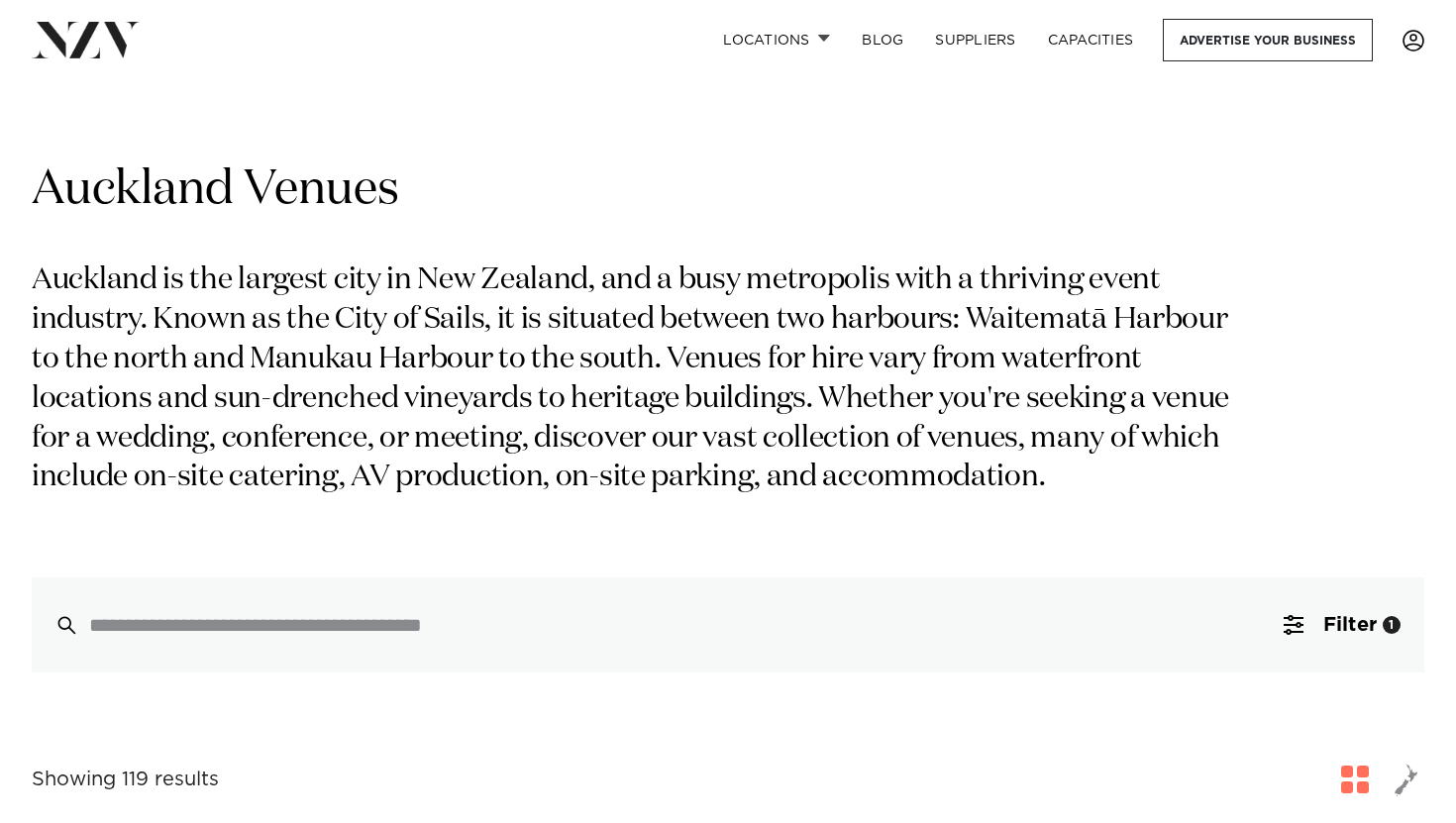 scroll, scrollTop: 0, scrollLeft: 0, axis: both 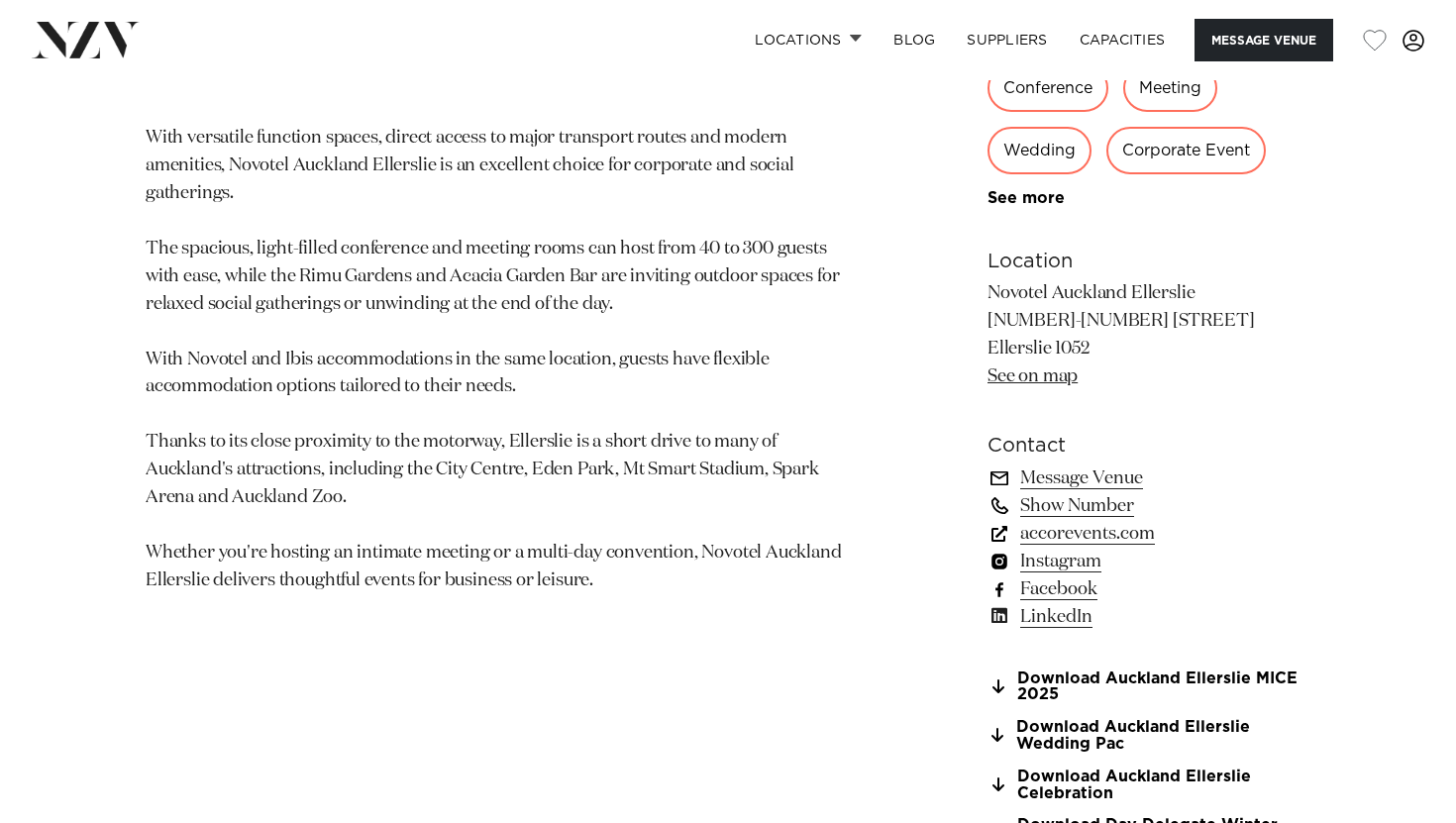 click on "accorevents.com" at bounding box center (1149, 534) 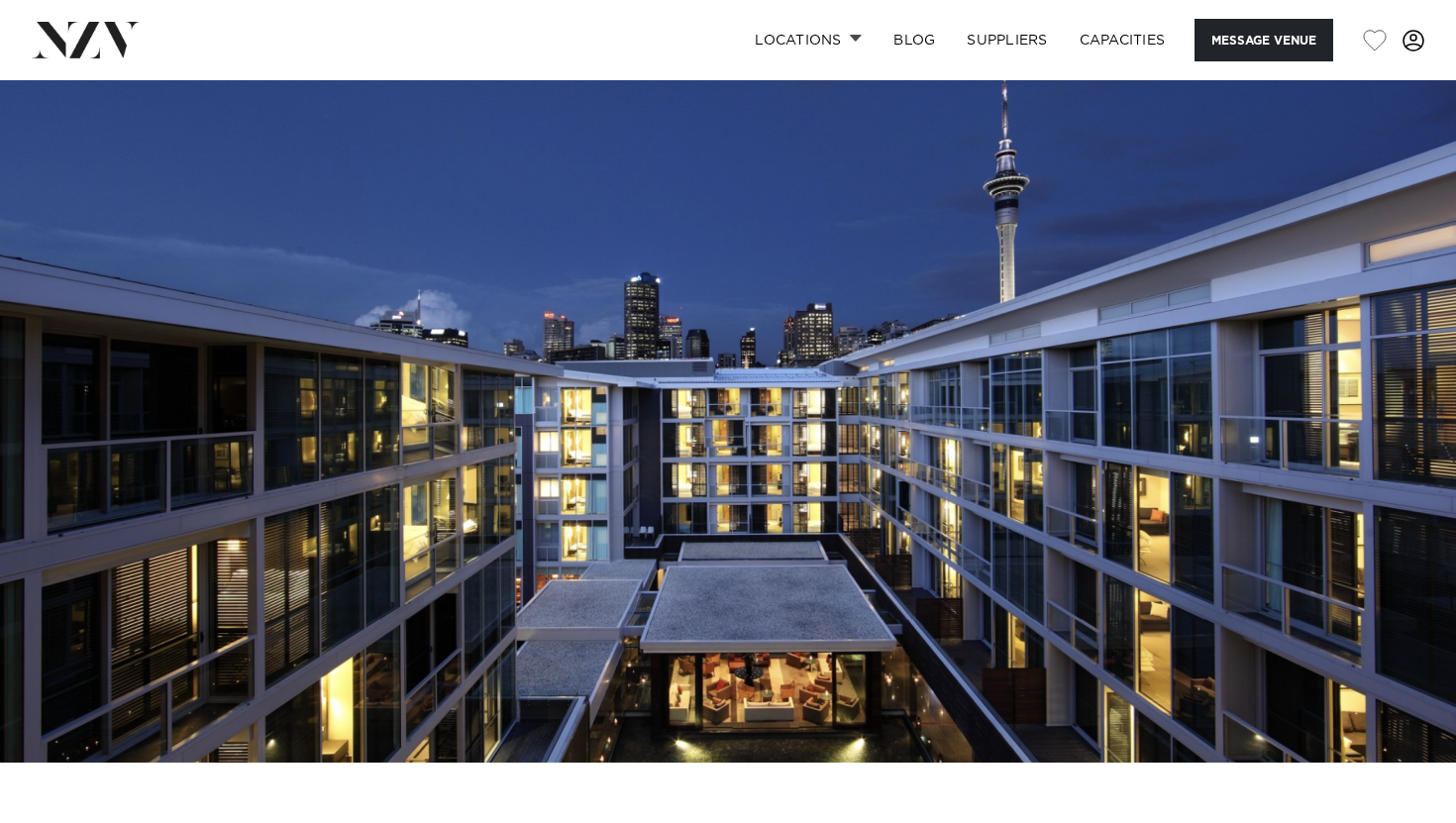 scroll, scrollTop: 0, scrollLeft: 0, axis: both 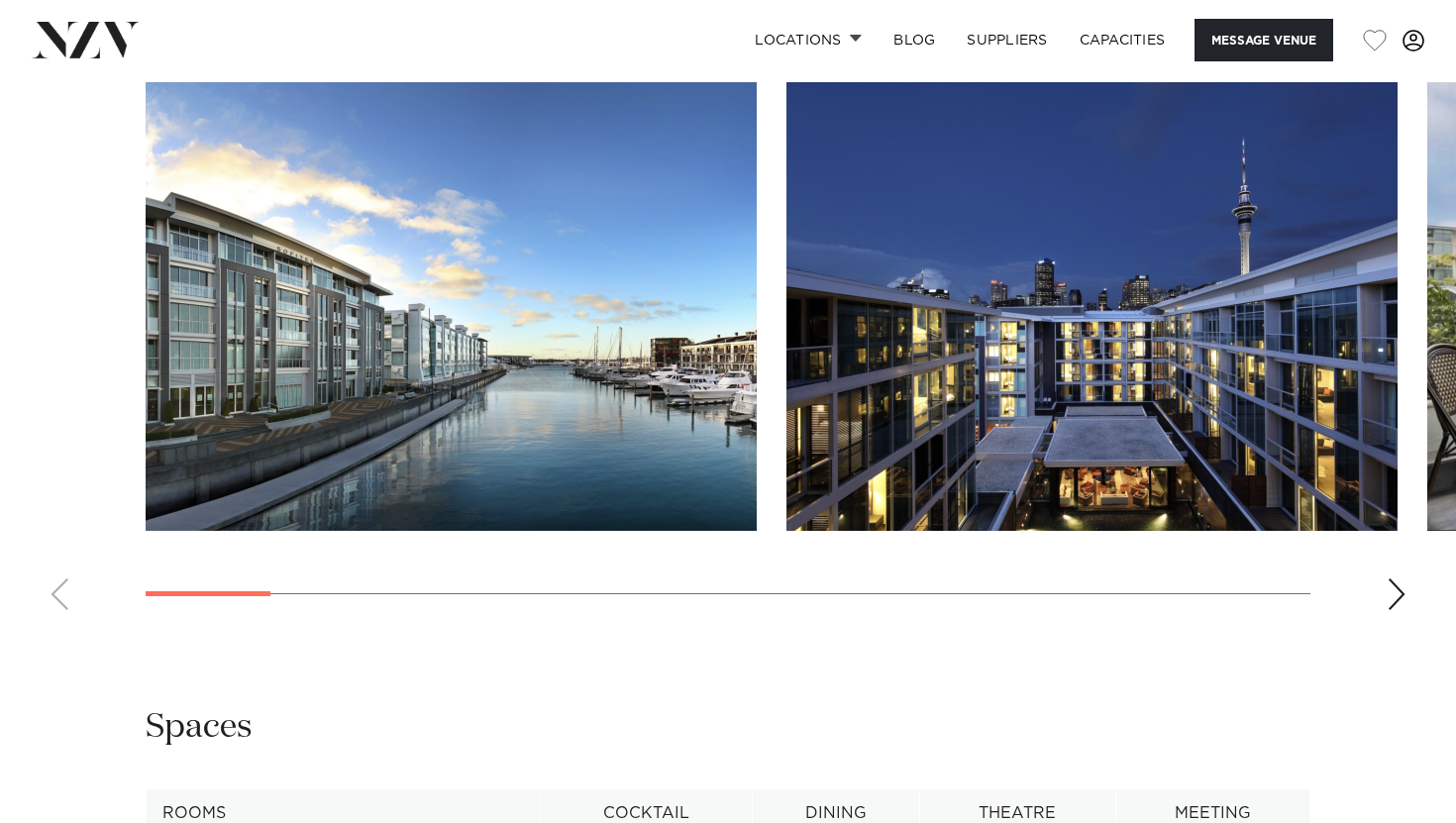 click at bounding box center (1397, 594) 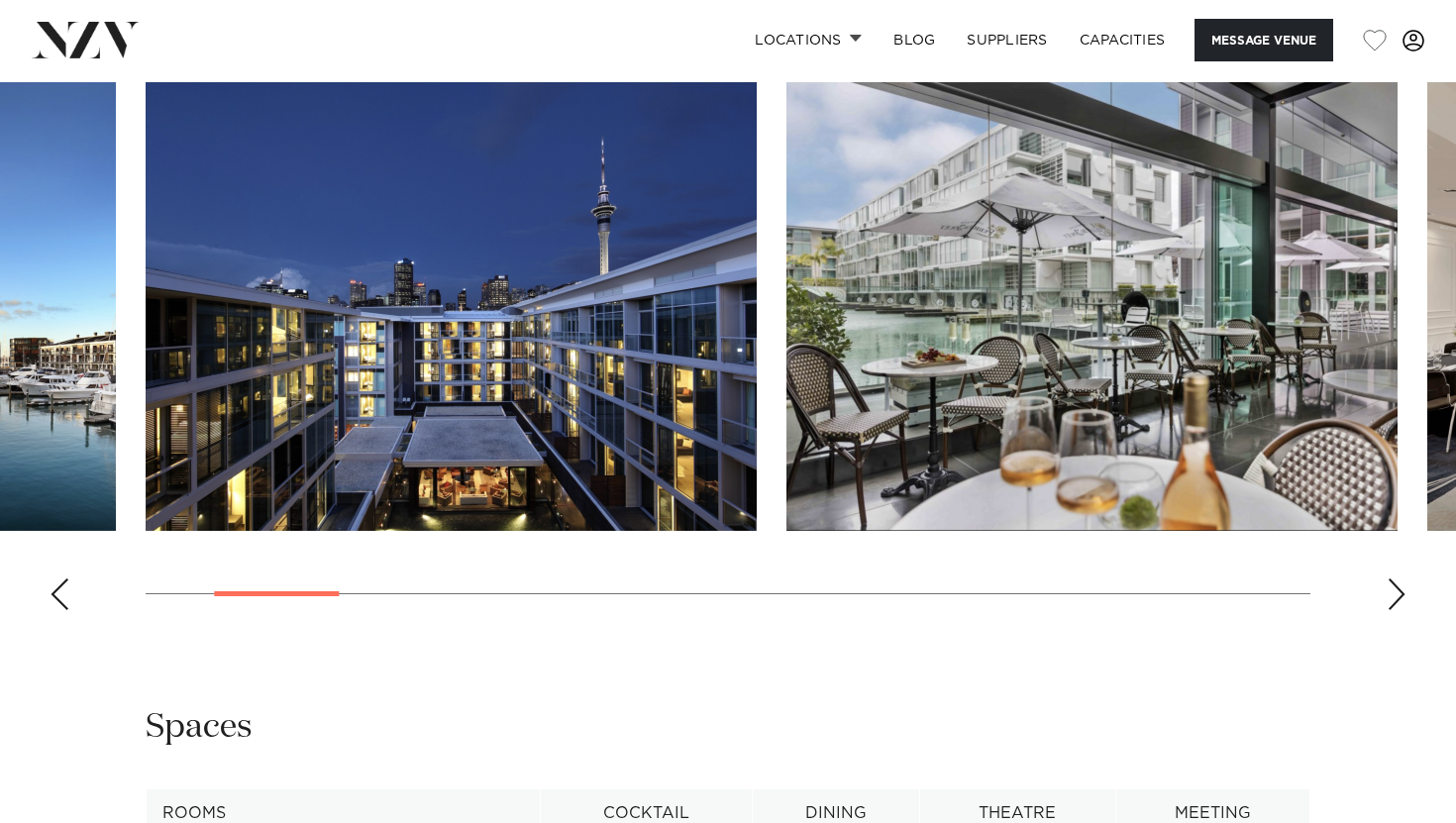 click at bounding box center (1397, 594) 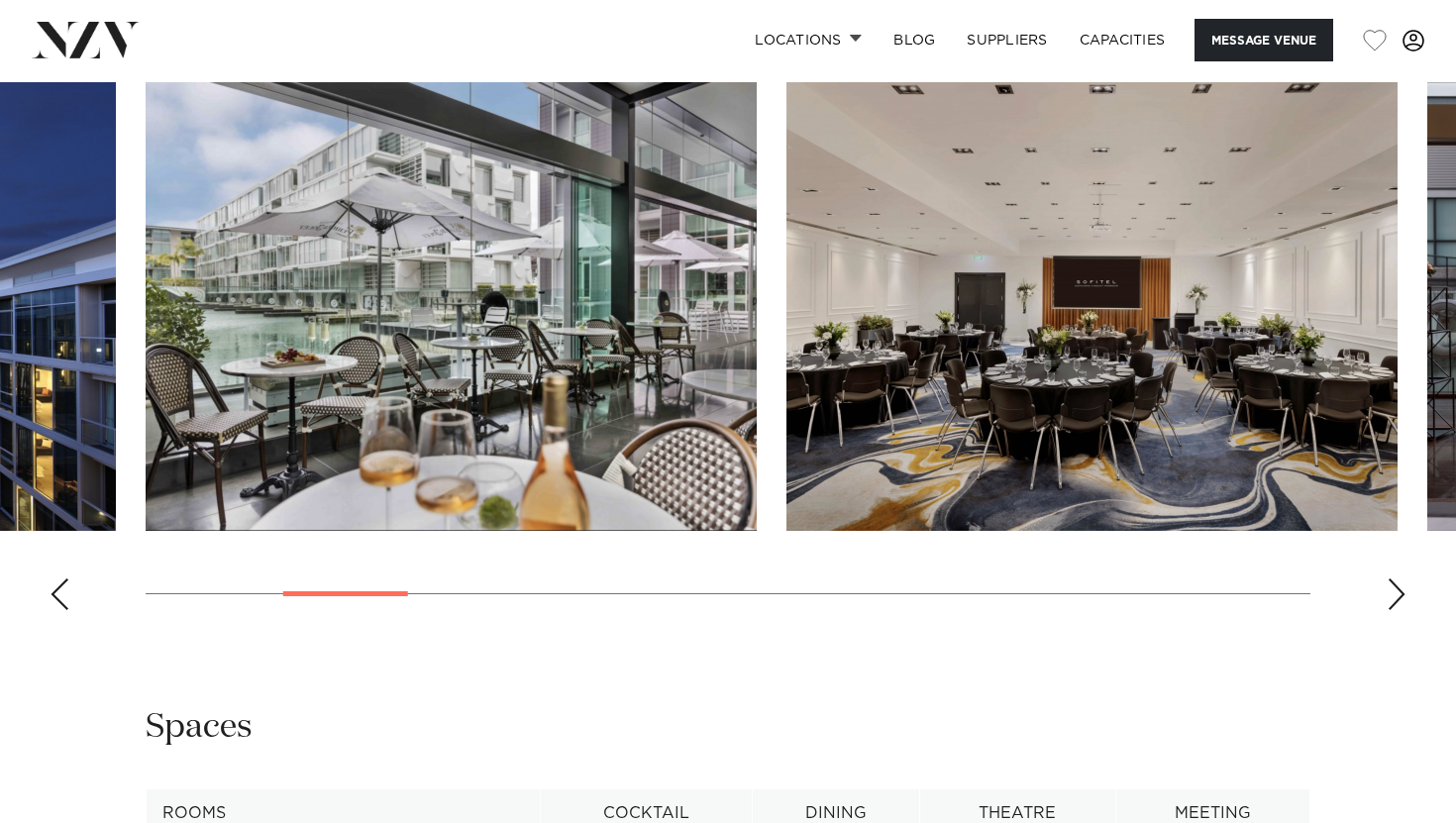 click at bounding box center (1397, 594) 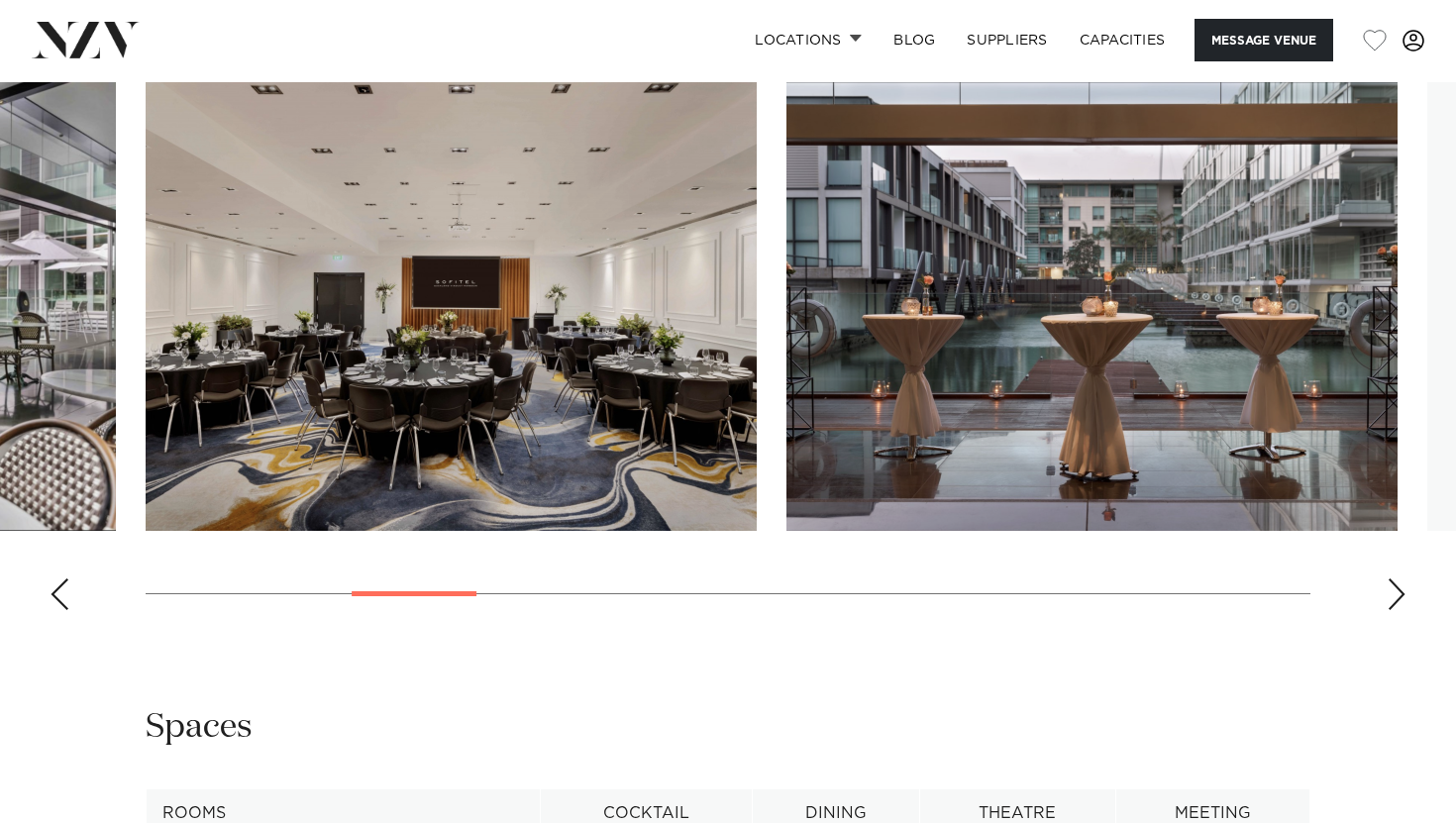 click at bounding box center (1397, 594) 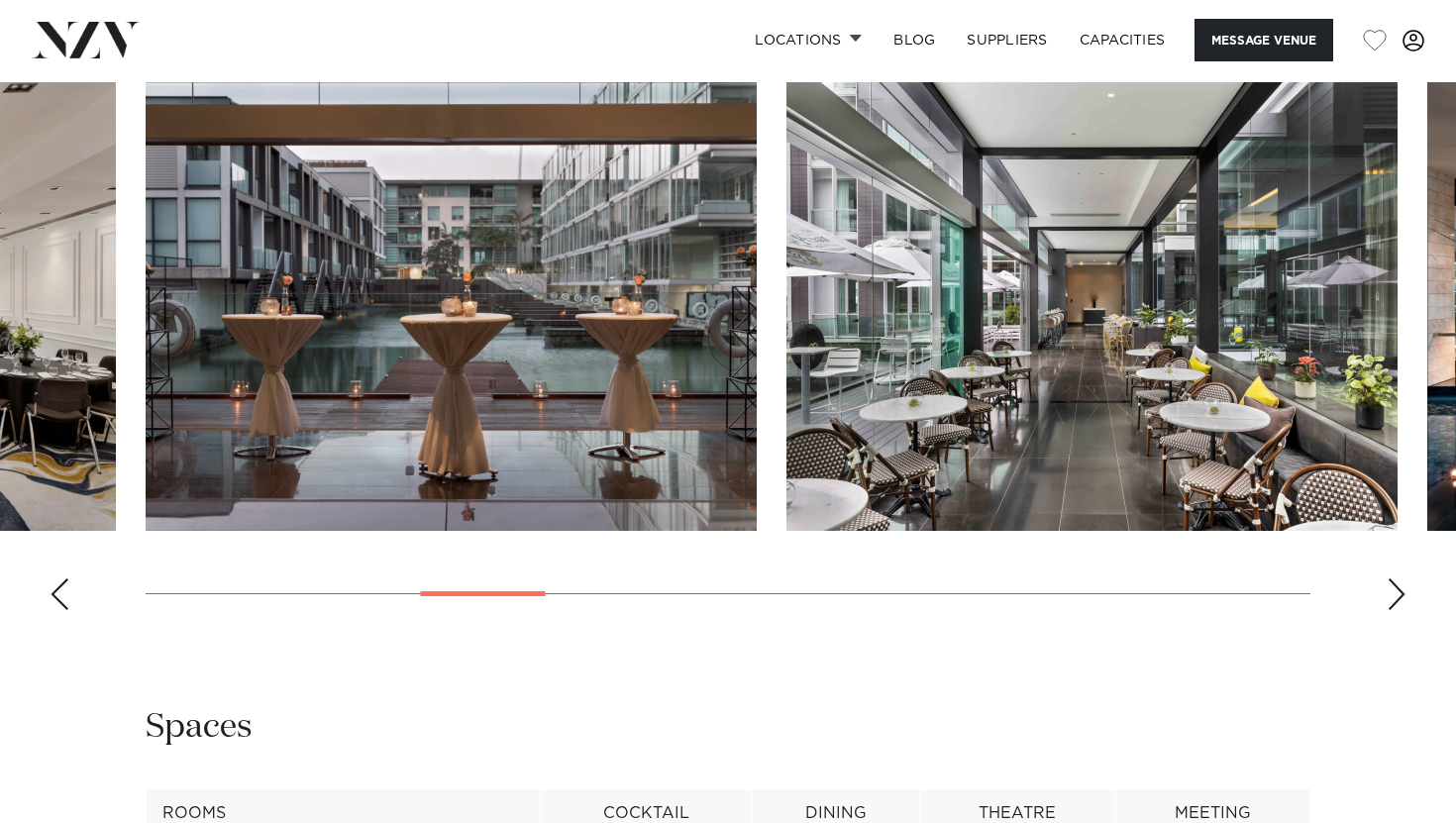click at bounding box center (1397, 594) 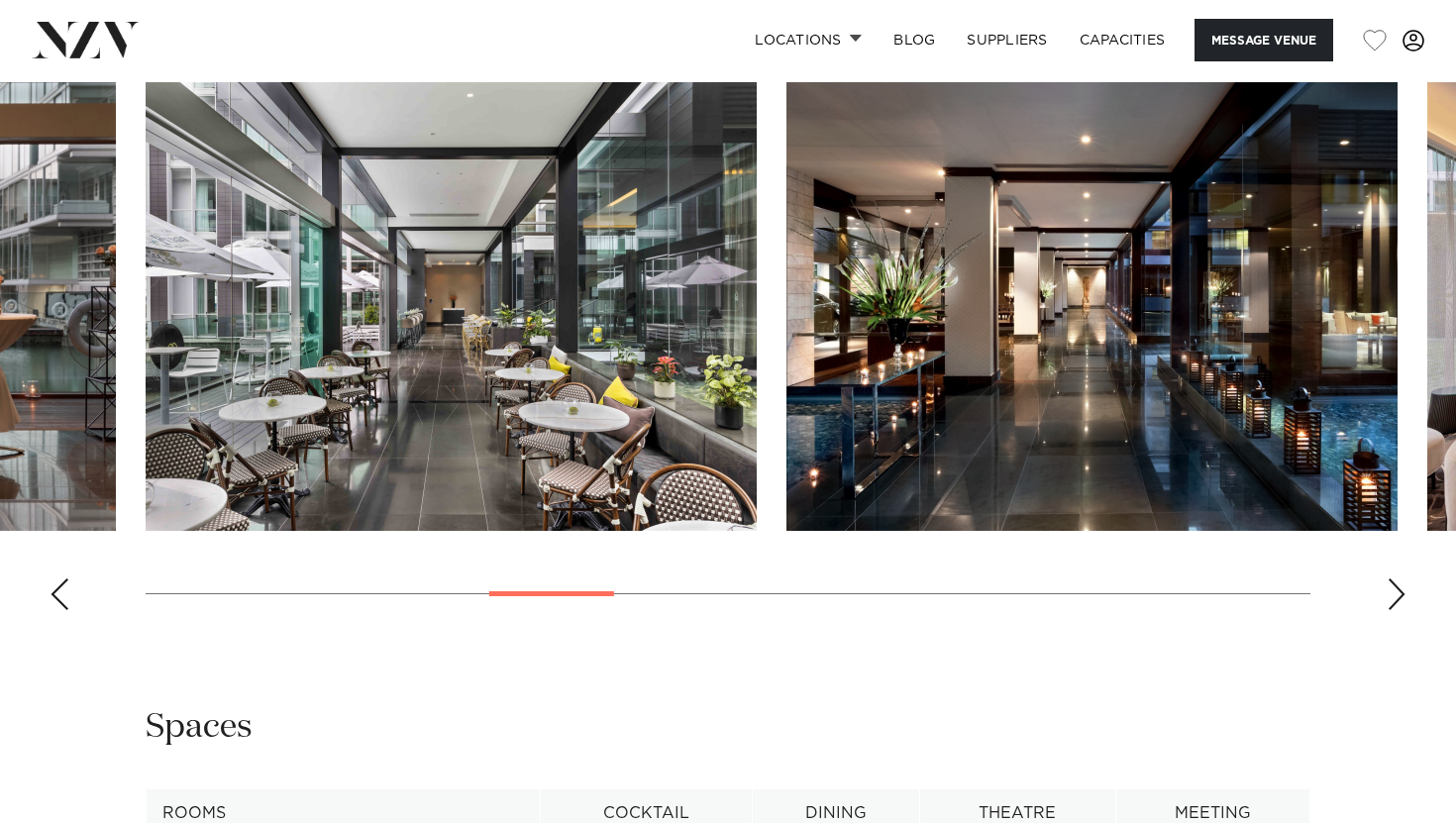 click at bounding box center (1397, 594) 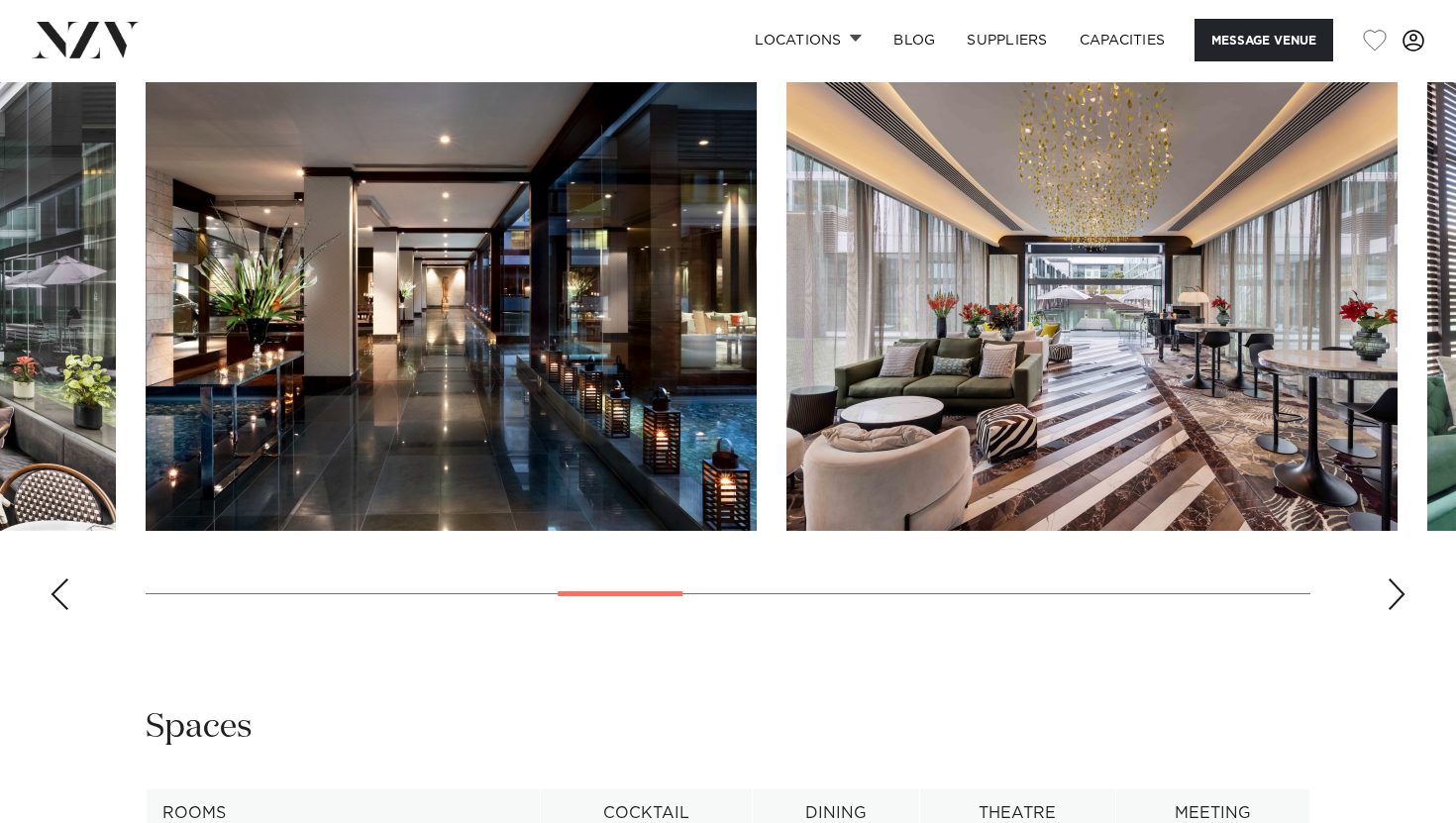 click at bounding box center (1397, 594) 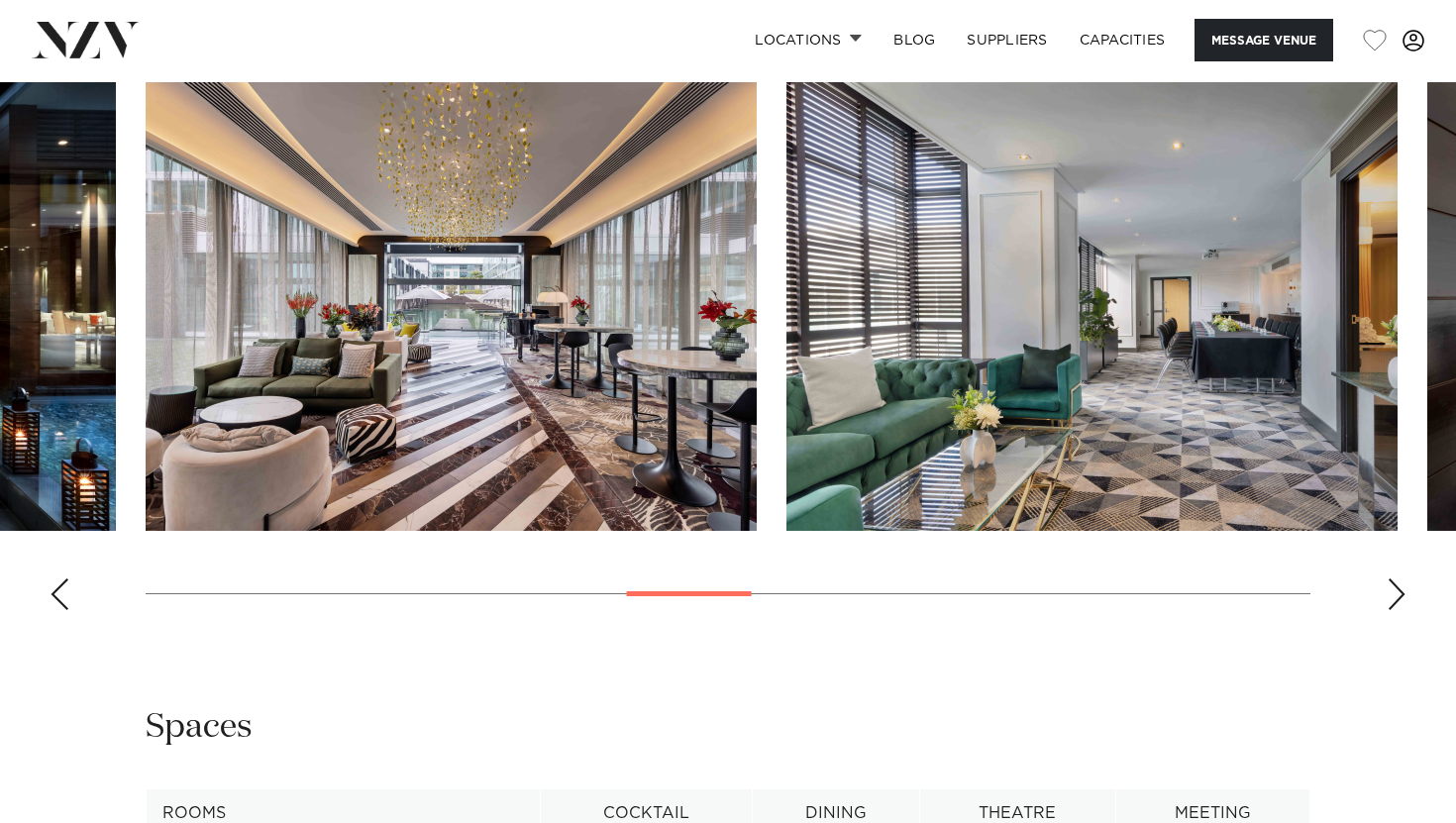 click at bounding box center [1397, 594] 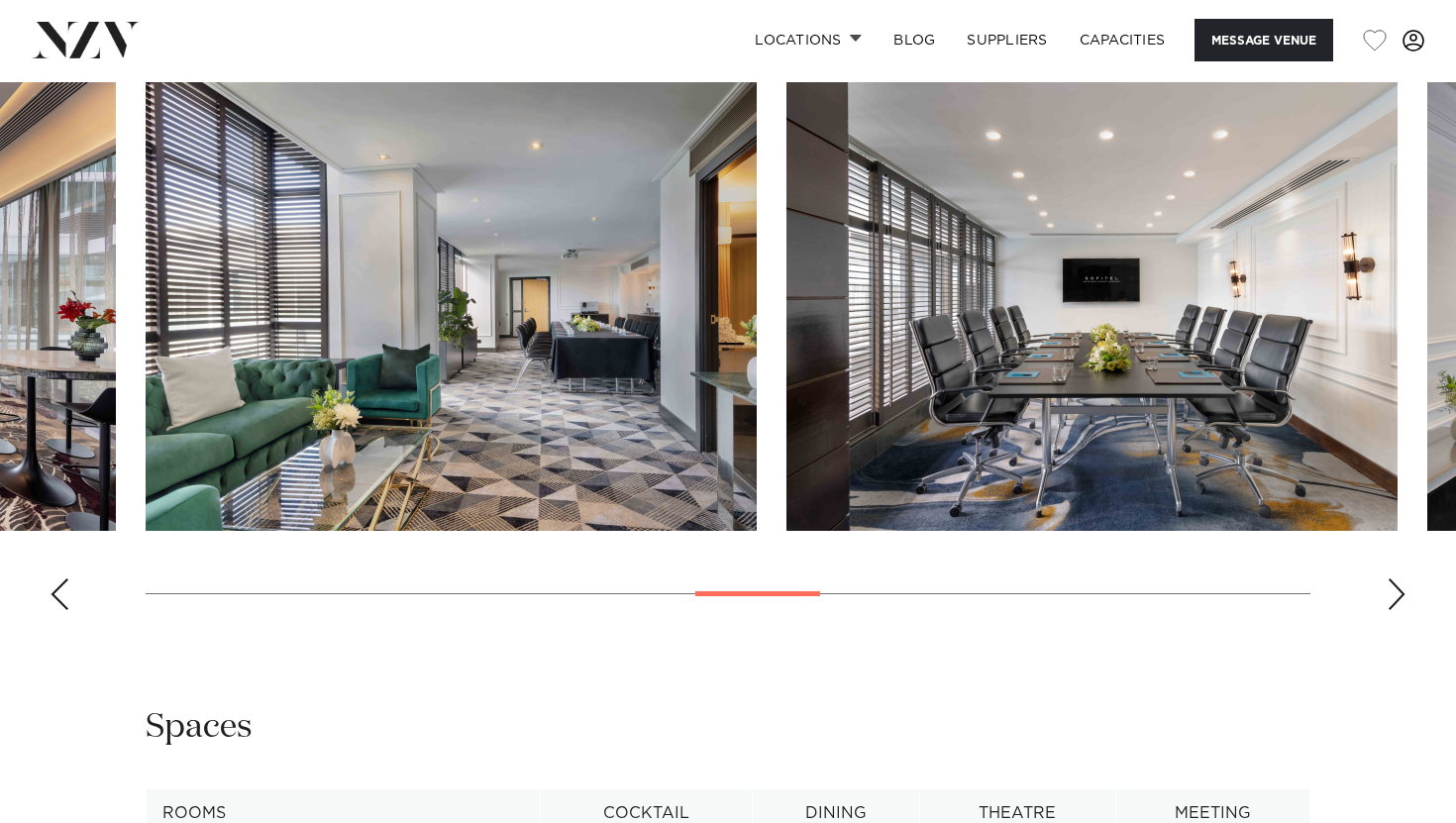 click at bounding box center [1397, 594] 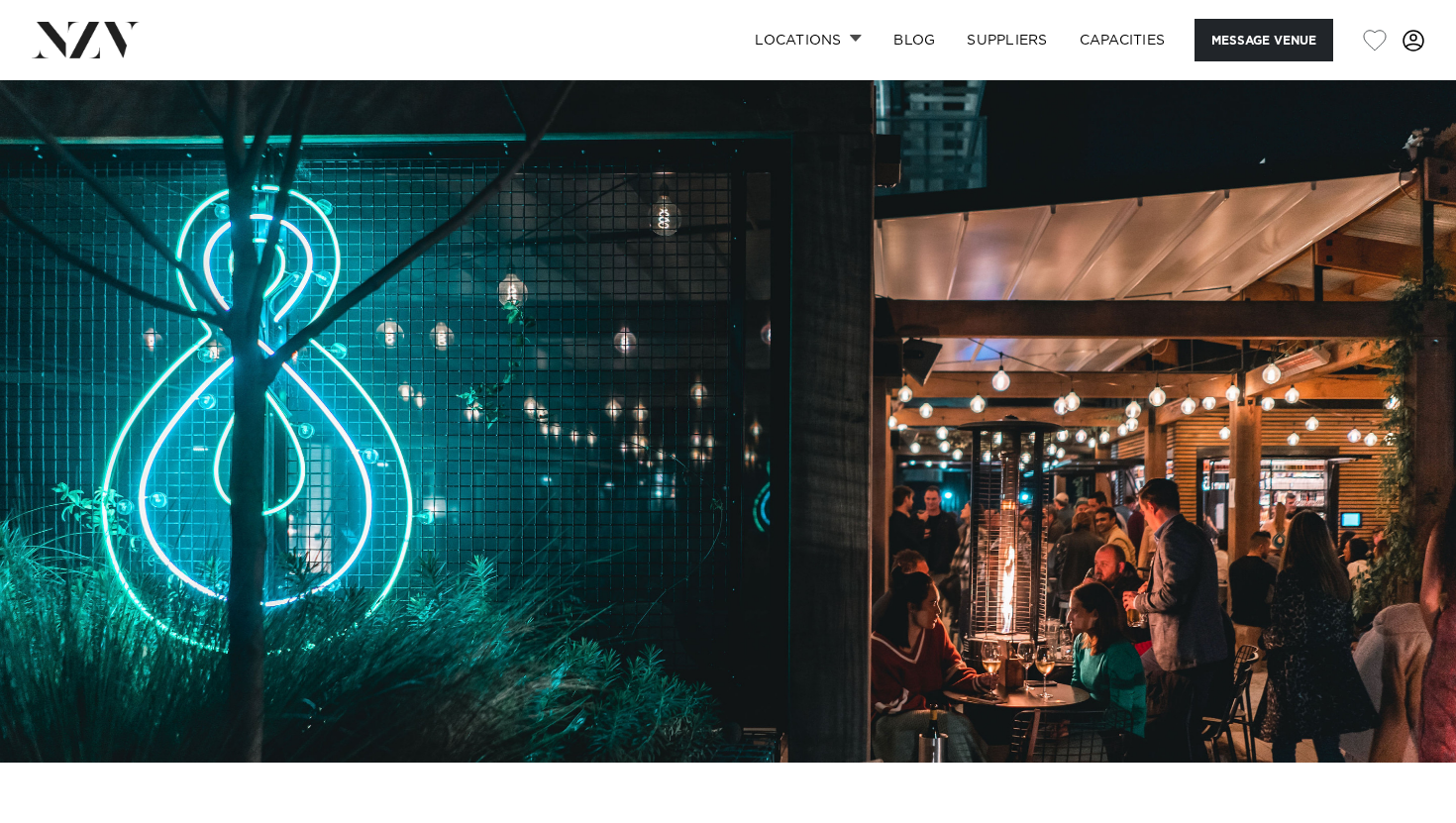 scroll, scrollTop: 0, scrollLeft: 0, axis: both 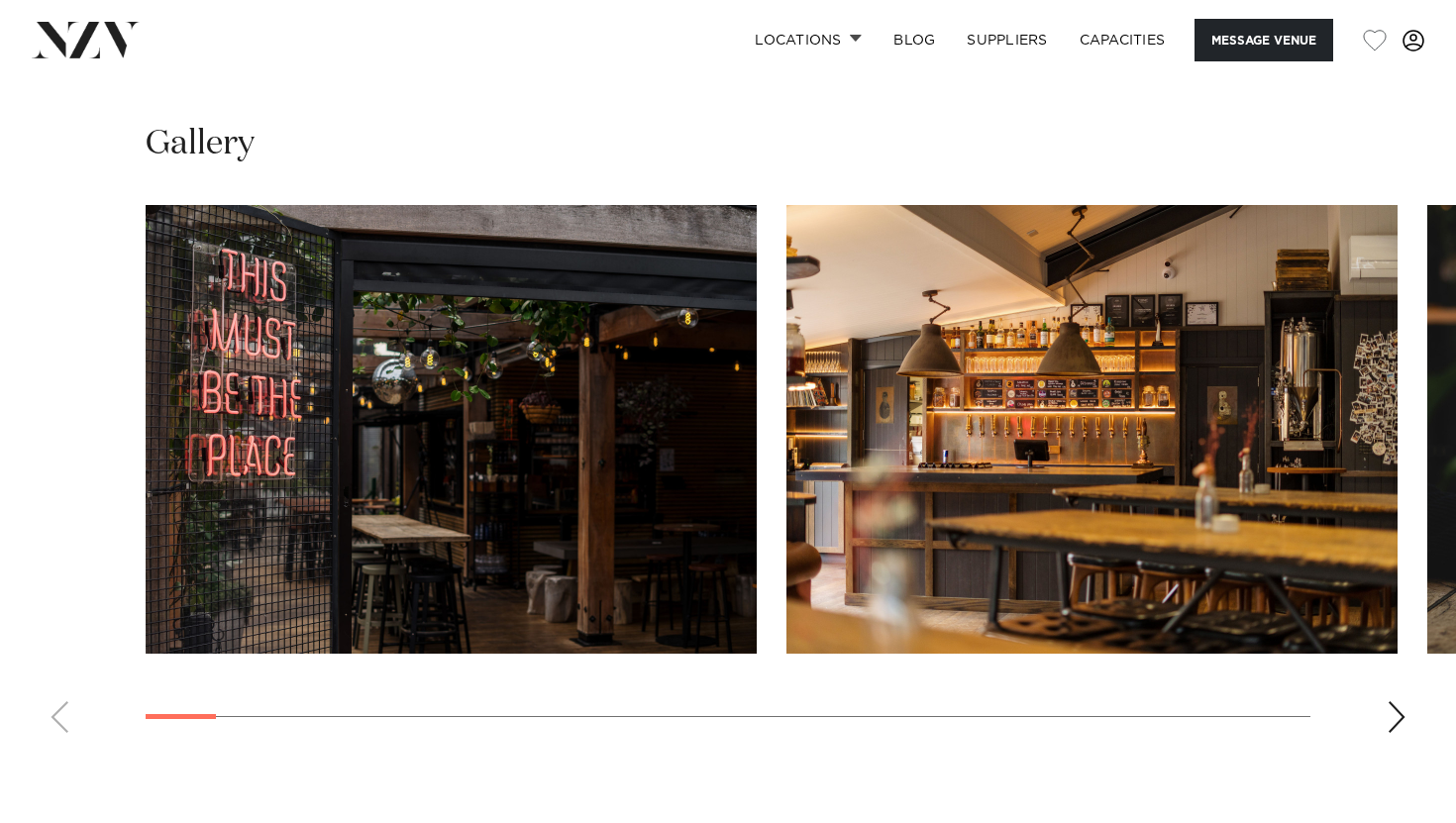 click at bounding box center [1397, 717] 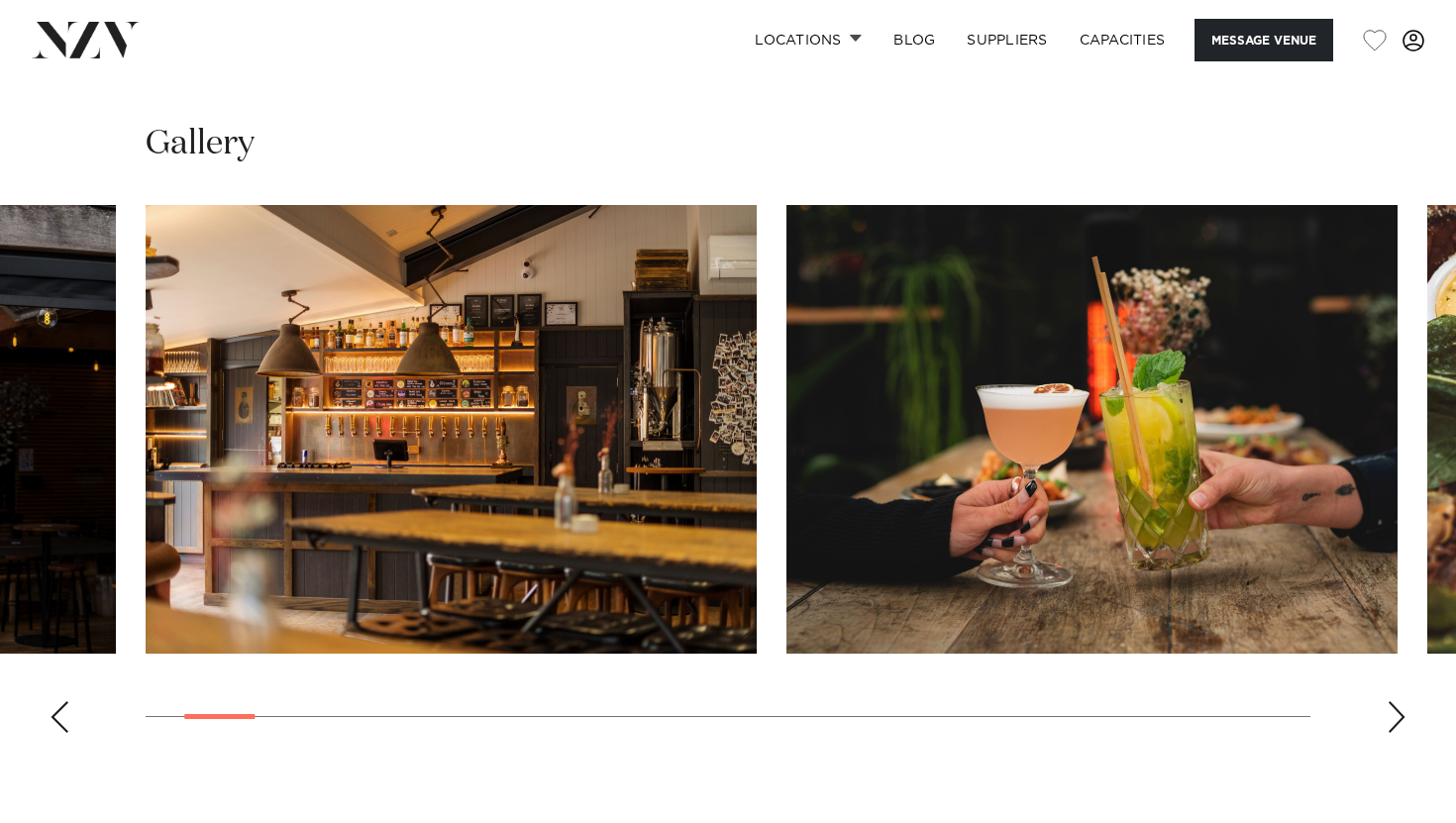 click at bounding box center (1397, 717) 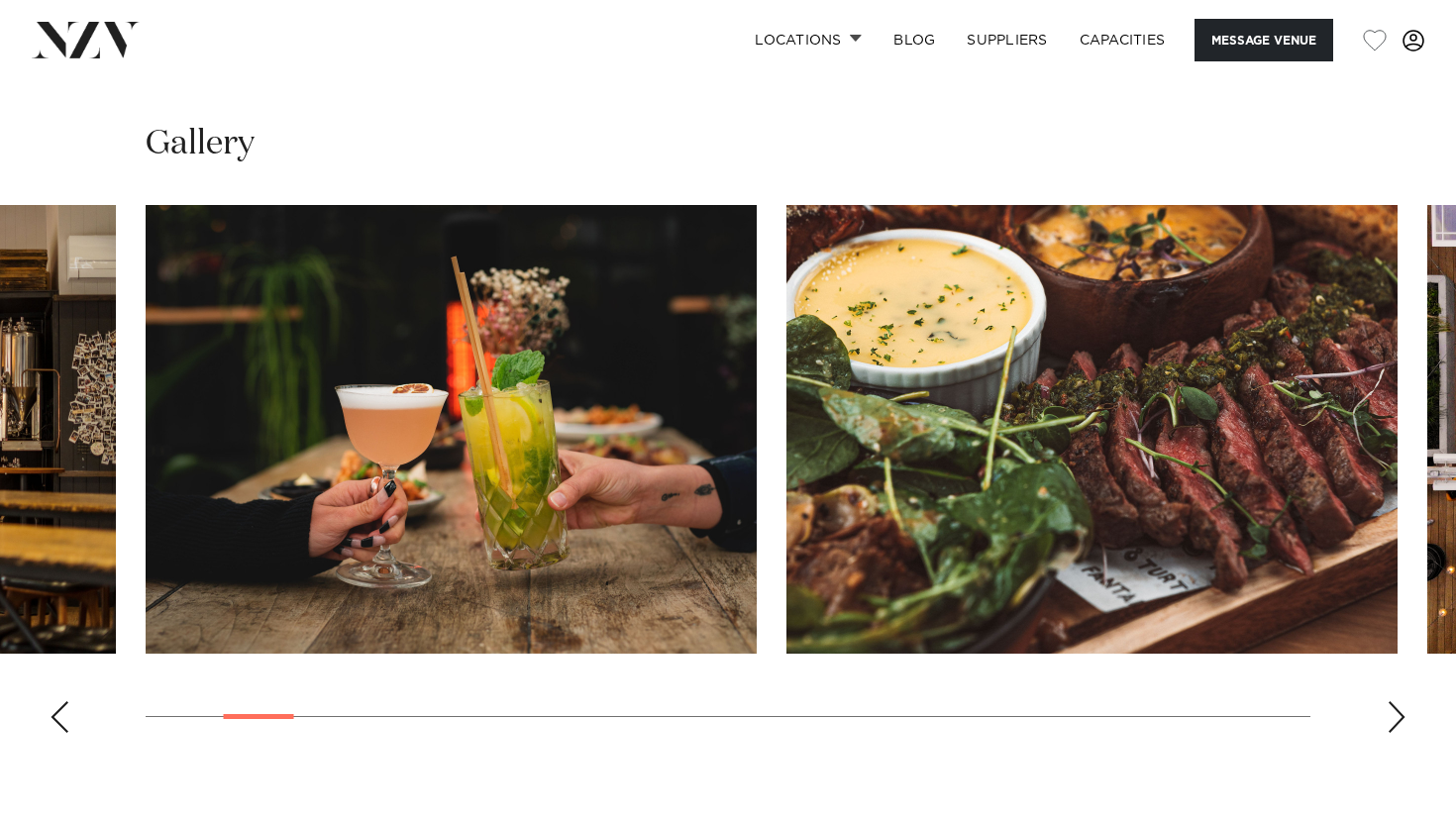 click at bounding box center (1397, 717) 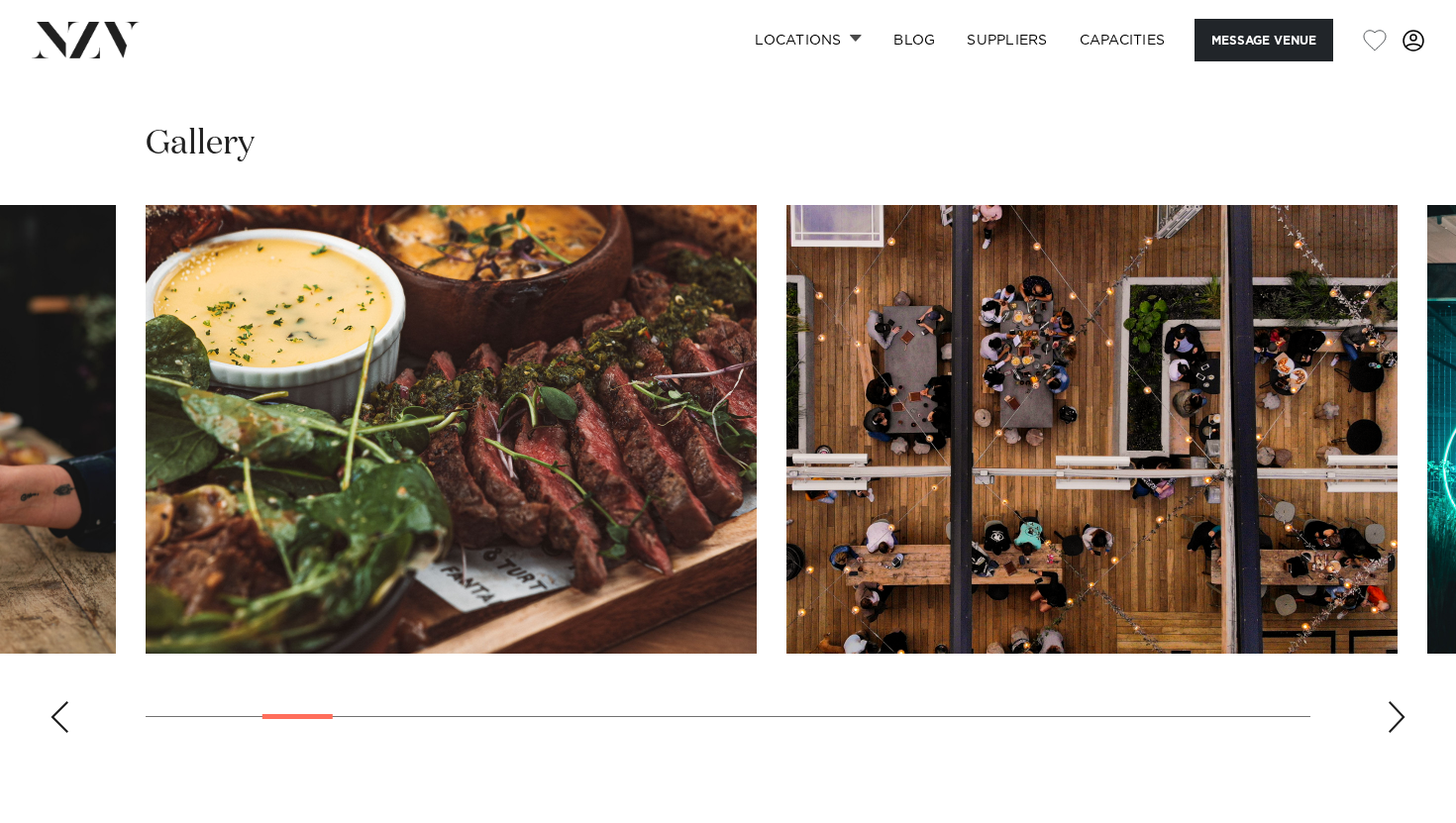 click at bounding box center [1397, 717] 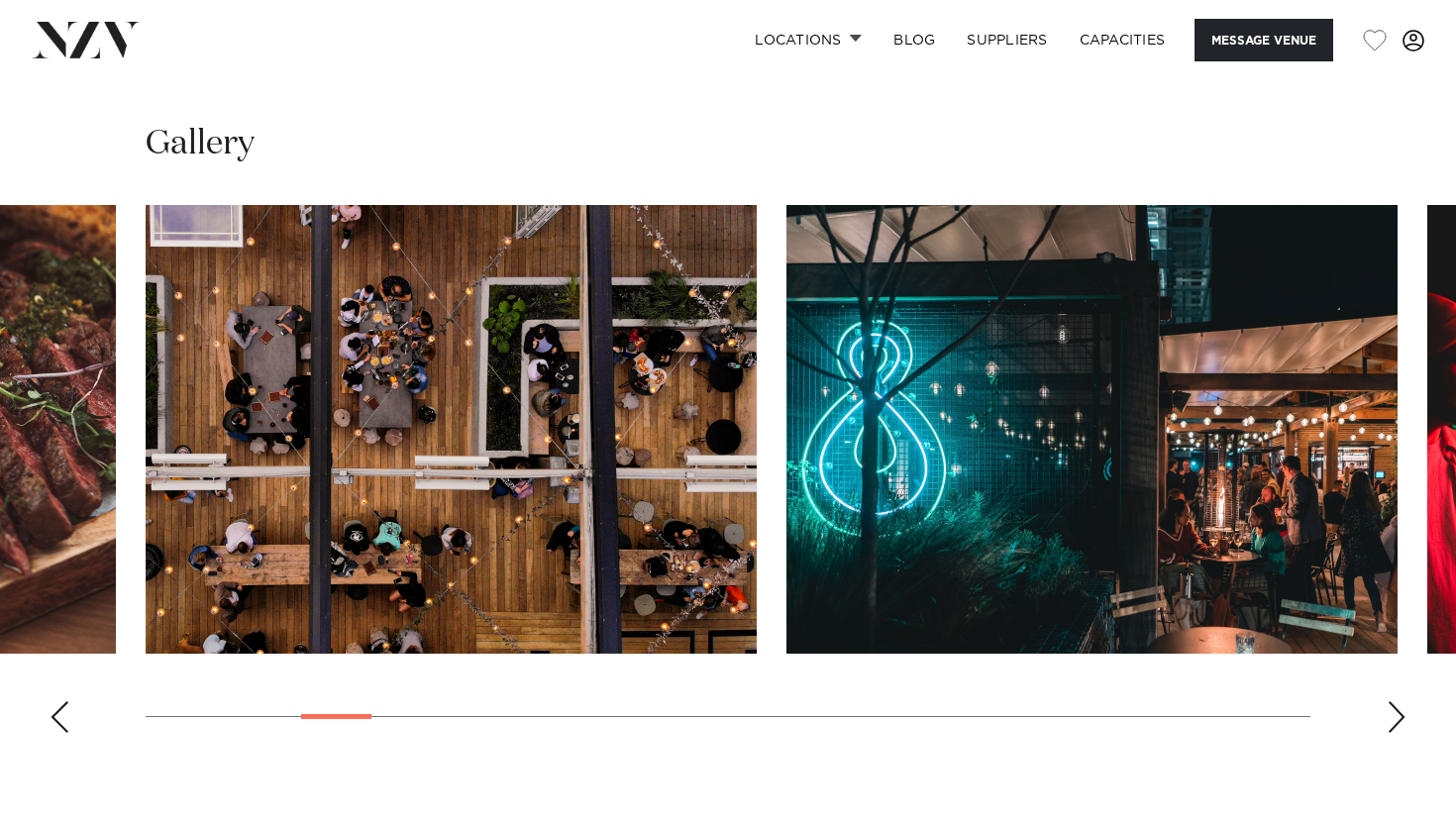 click at bounding box center (1397, 717) 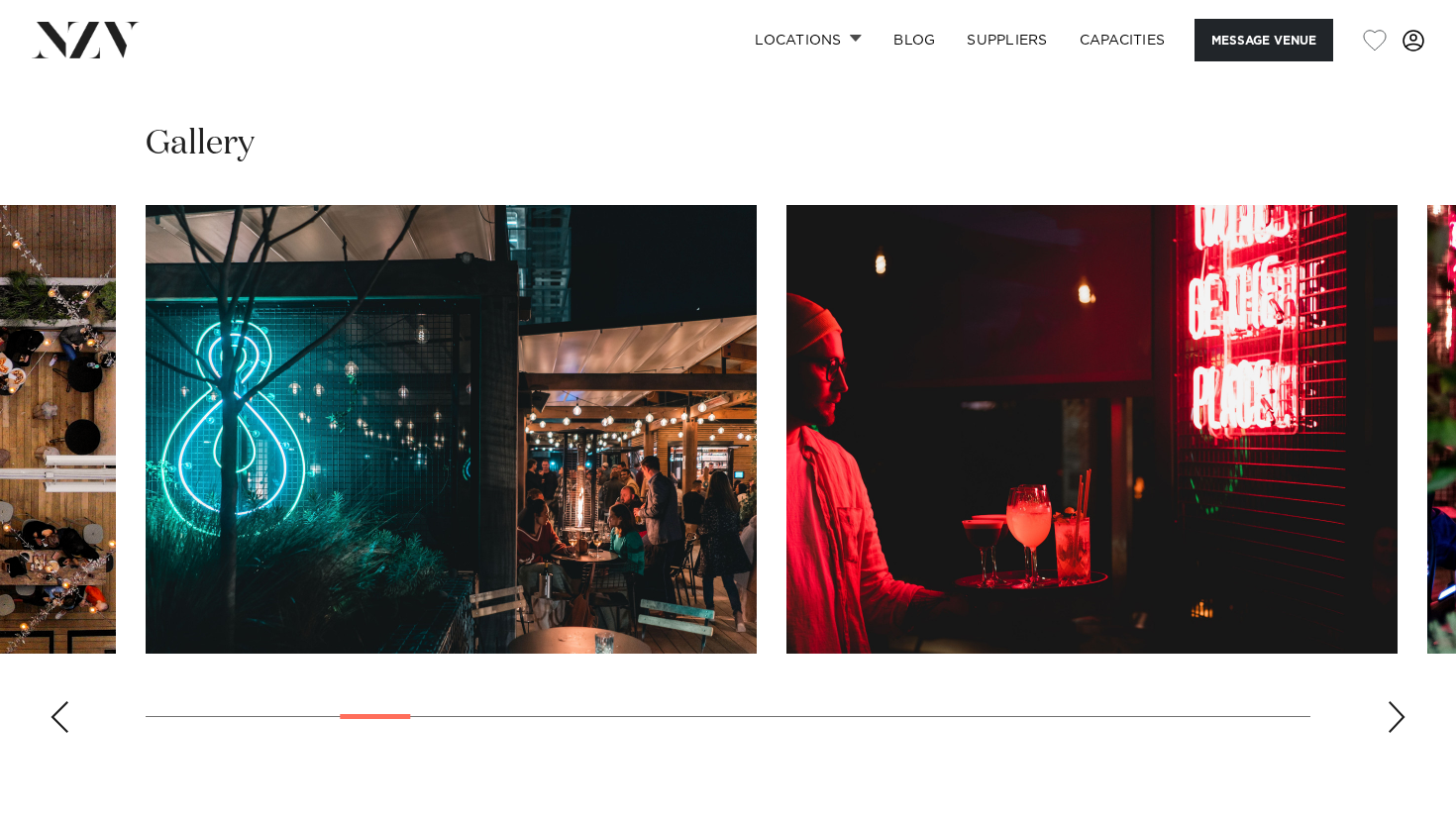 click at bounding box center (1397, 717) 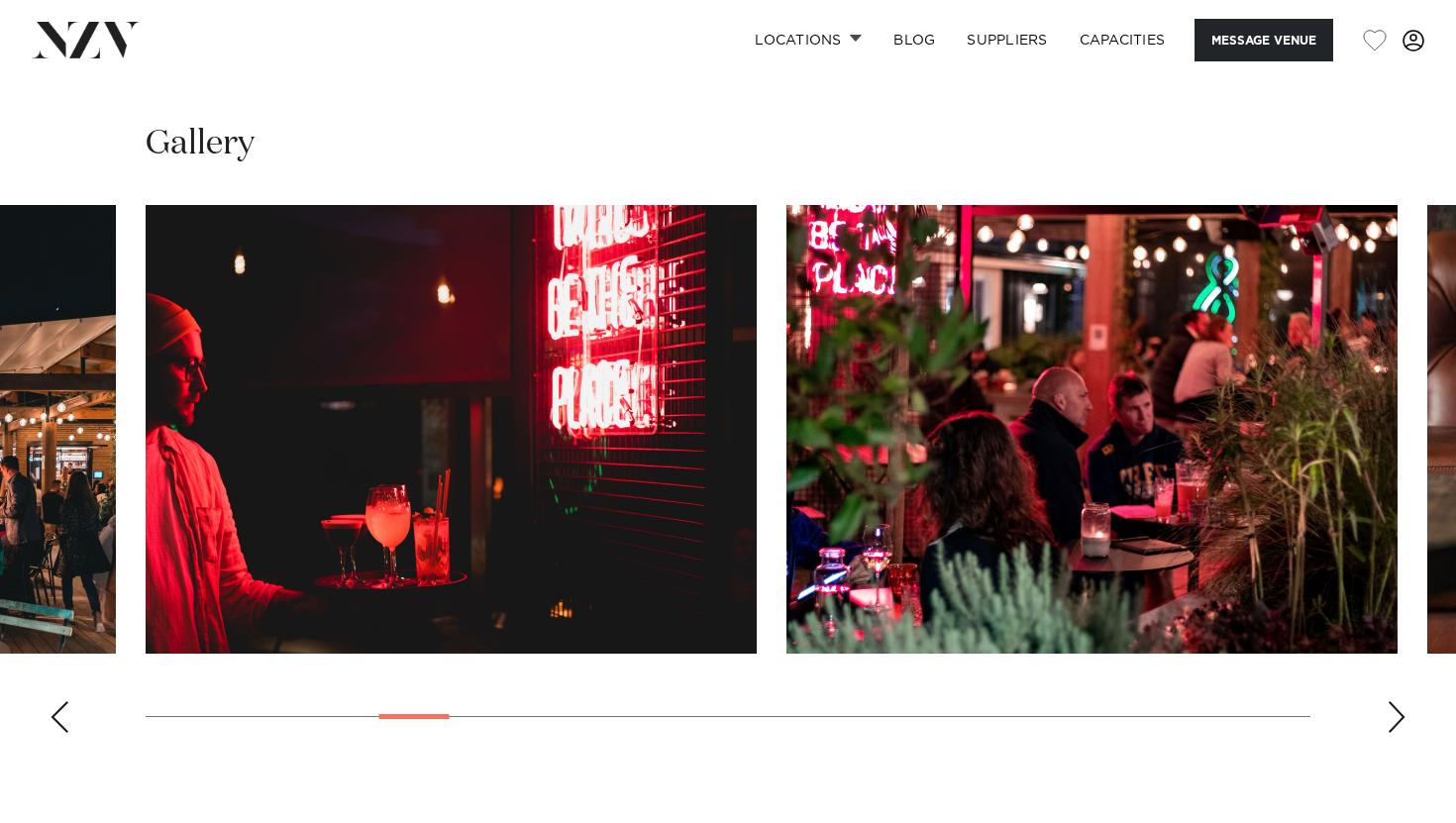 click at bounding box center (1397, 717) 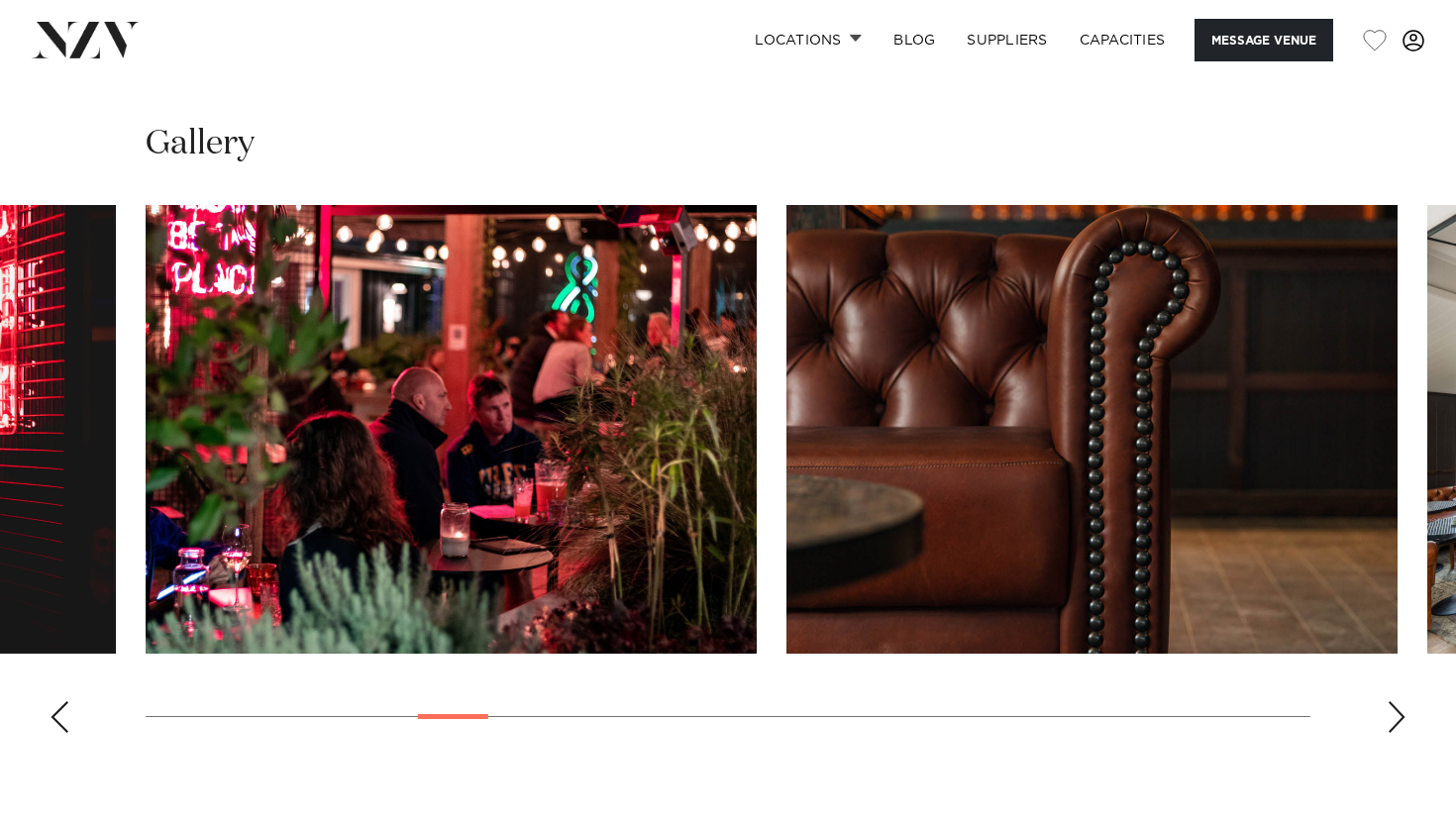 click at bounding box center (1397, 717) 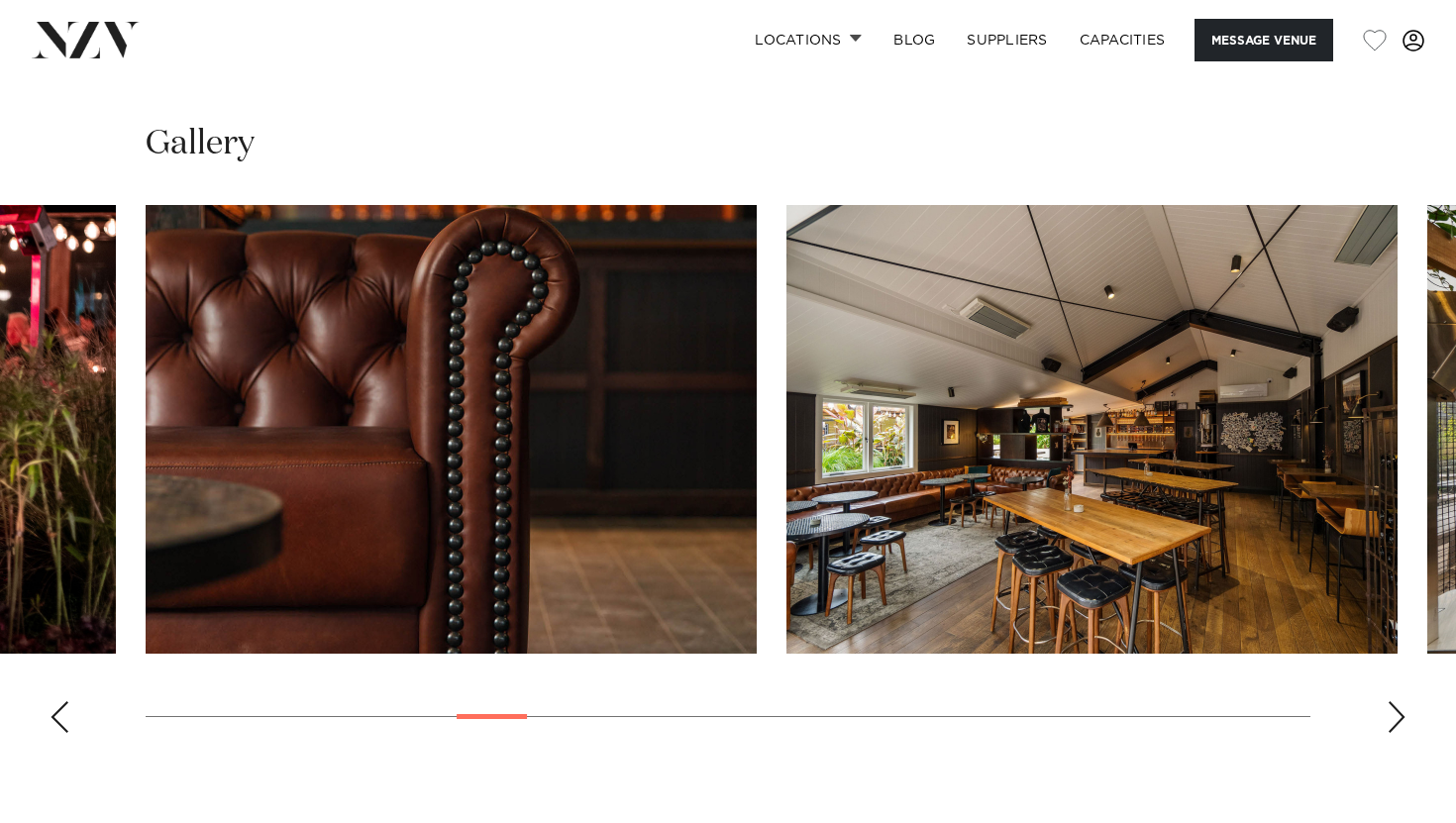 click at bounding box center [1397, 717] 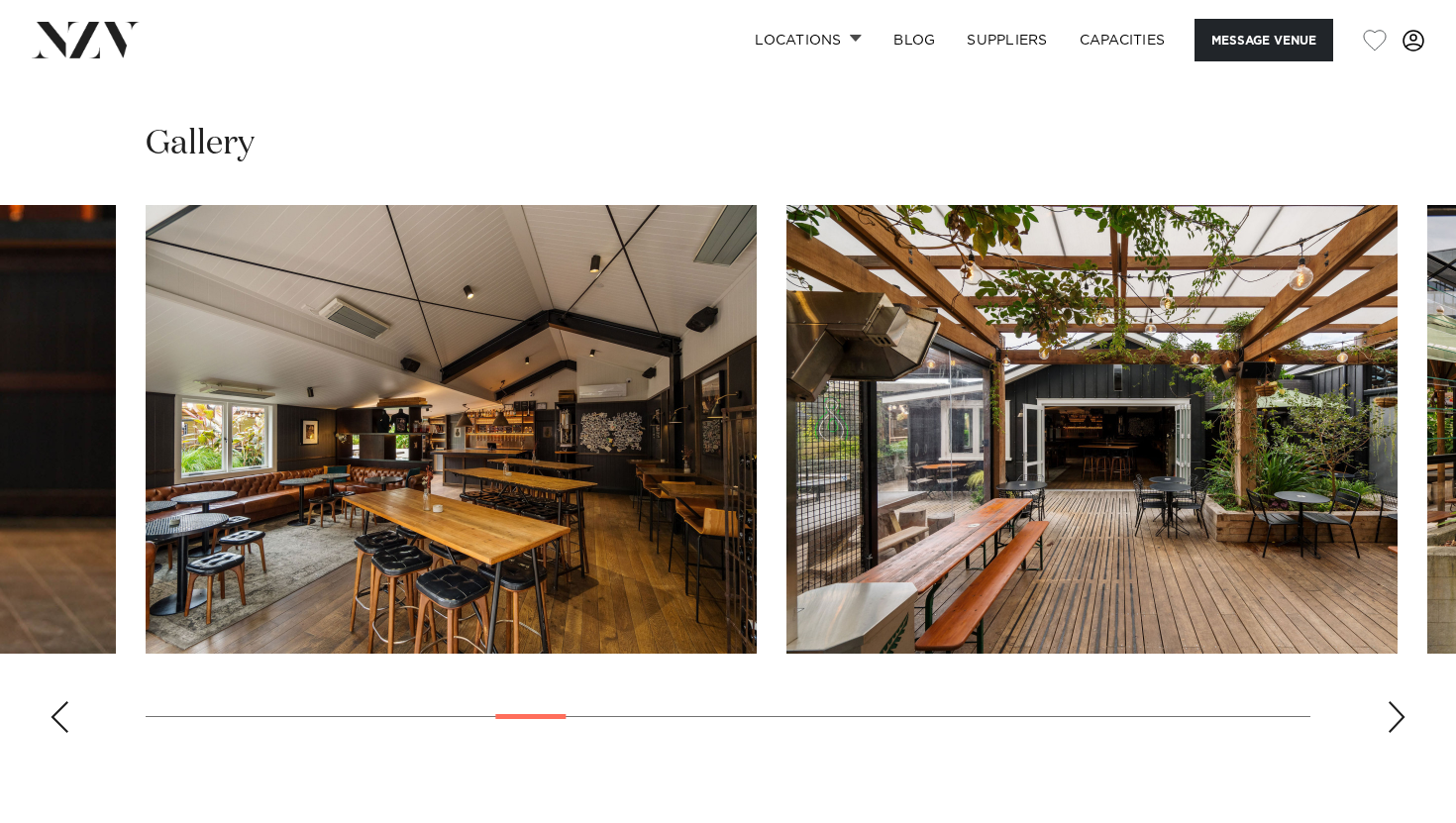 click at bounding box center [1397, 717] 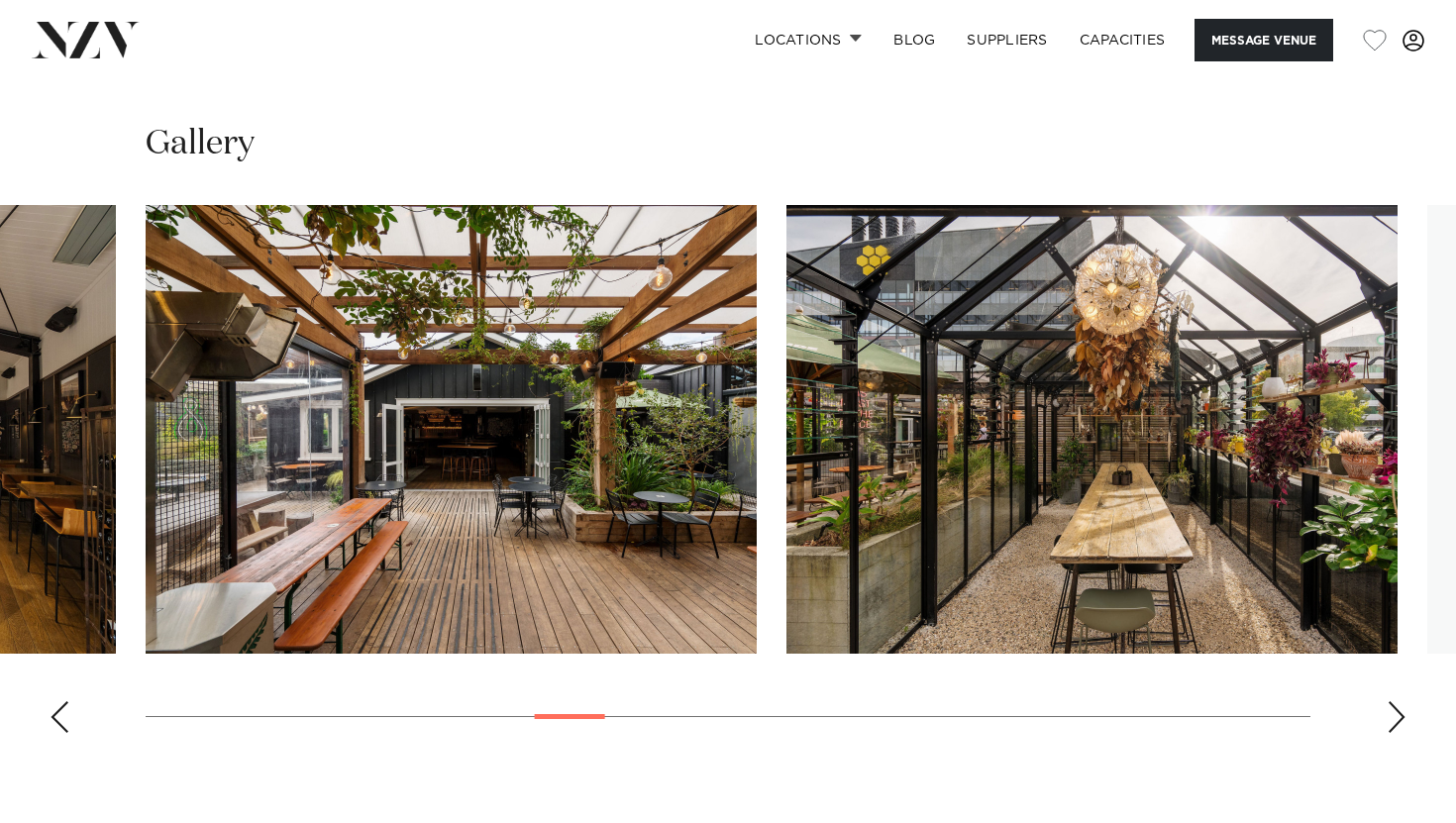 click at bounding box center [1397, 717] 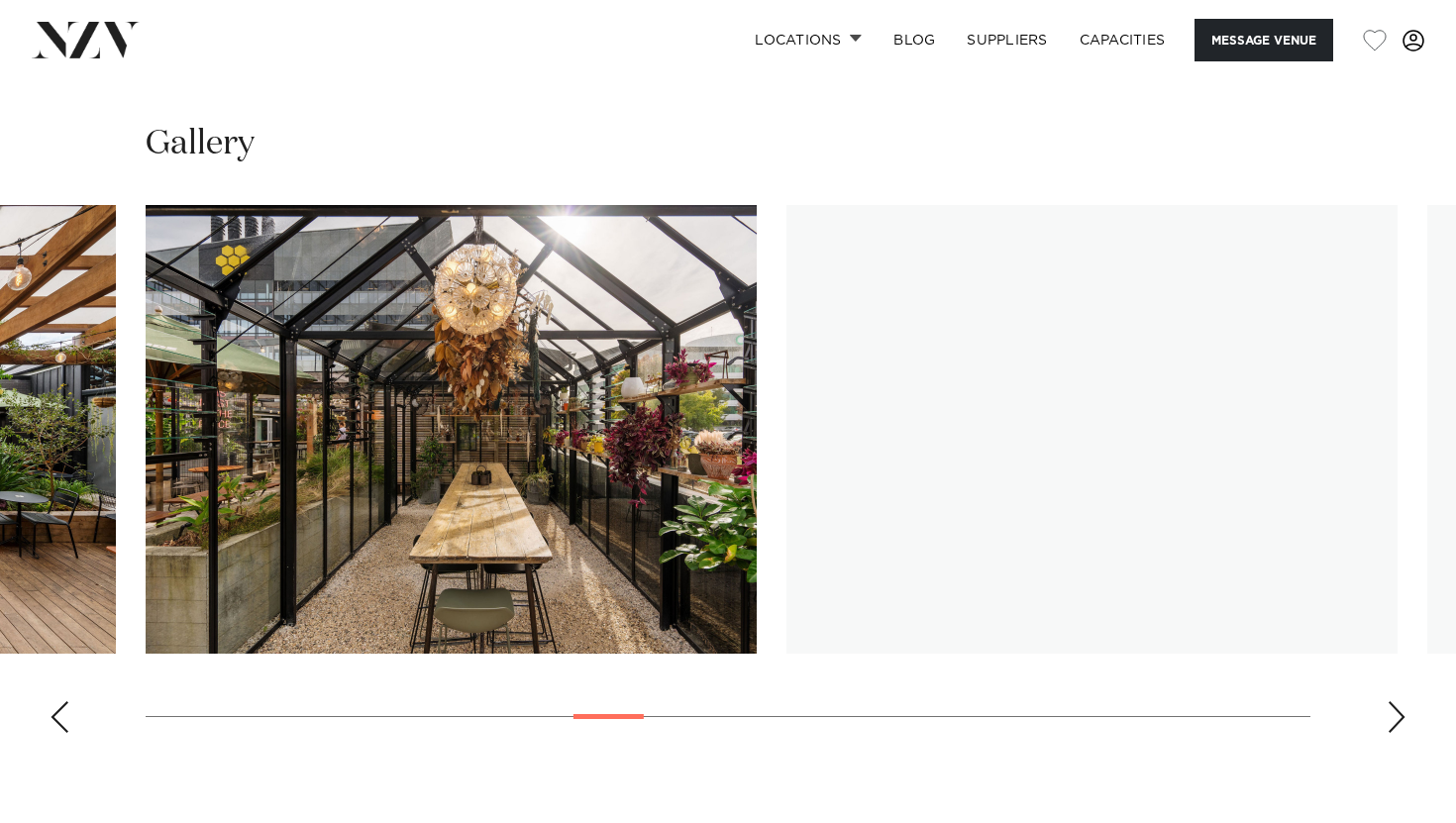 click at bounding box center (1397, 717) 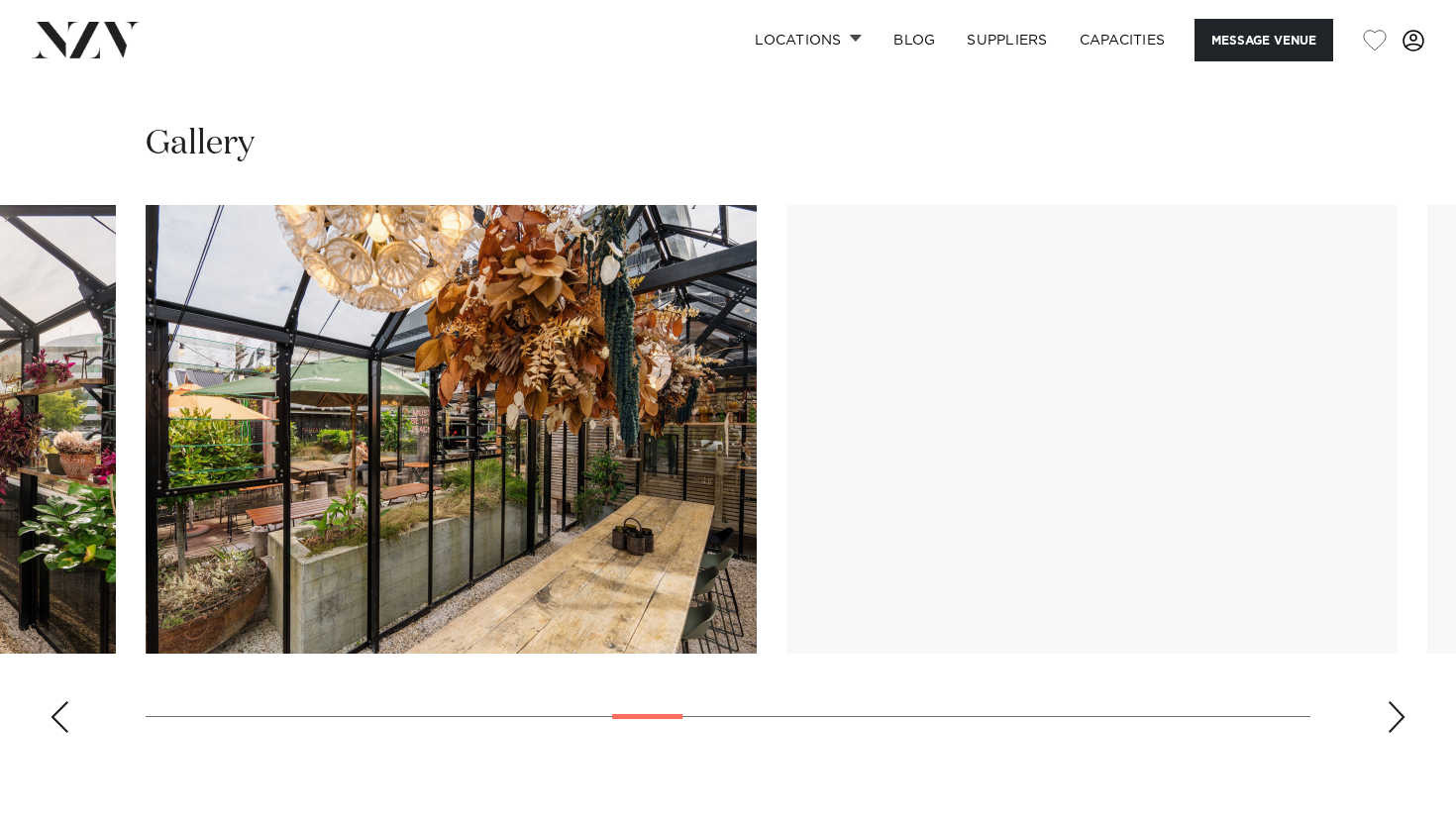 click at bounding box center (1397, 717) 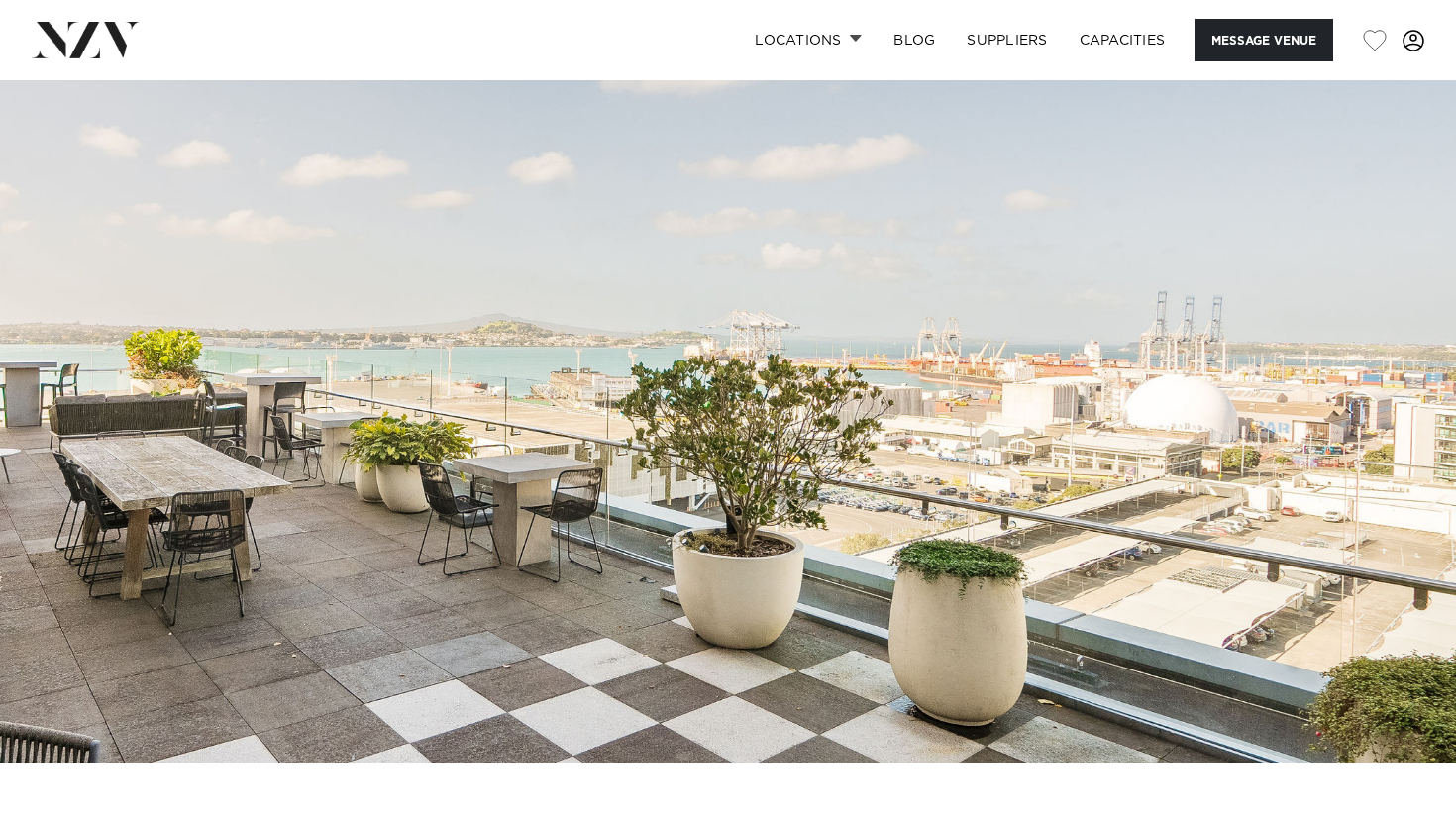 scroll, scrollTop: 0, scrollLeft: 0, axis: both 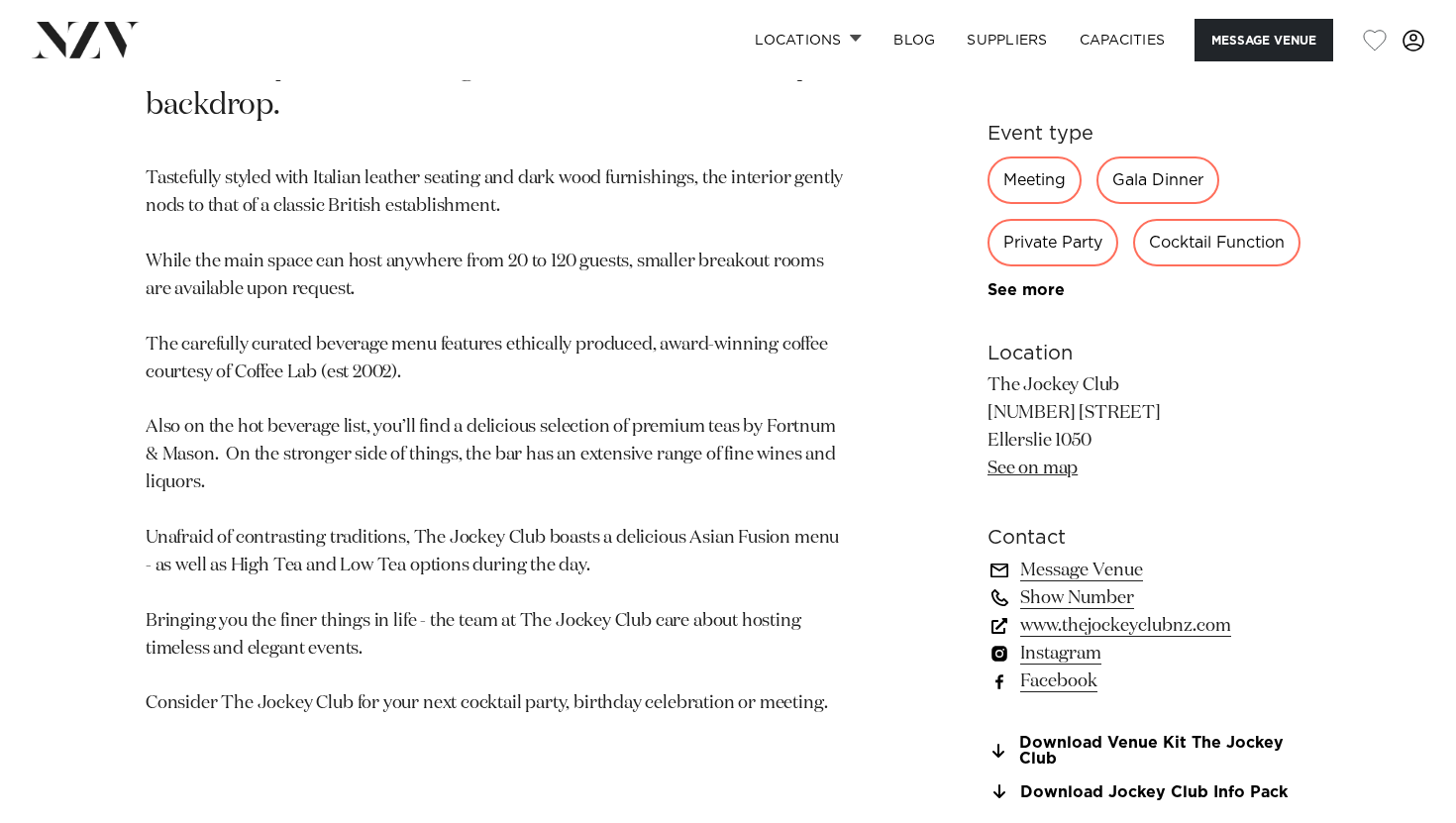 click on "www.thejockeyclubnz.com" at bounding box center [1149, 626] 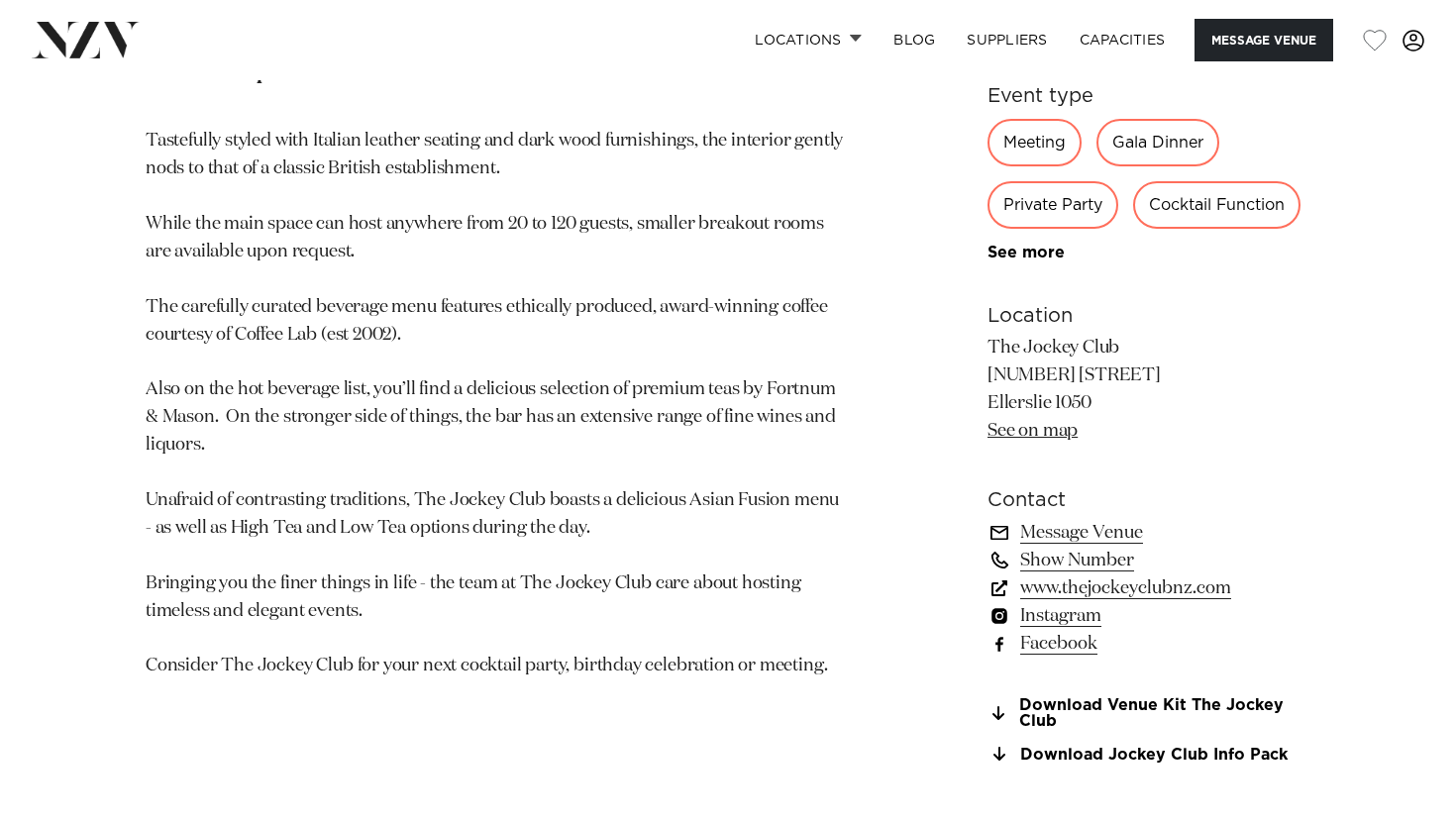 scroll, scrollTop: 1111, scrollLeft: 0, axis: vertical 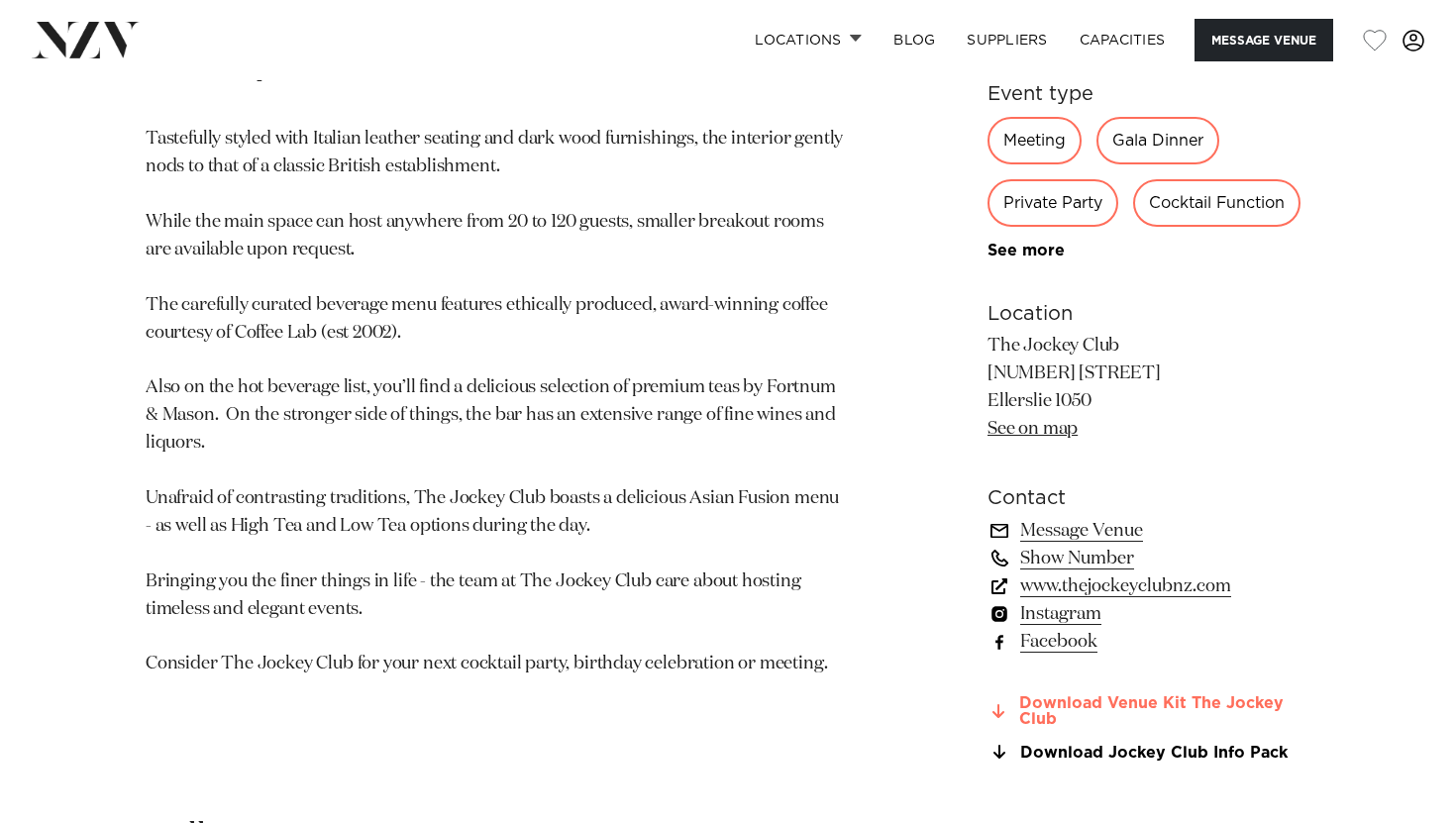 click on "Download Venue Kit The Jockey Club" at bounding box center [1149, 712] 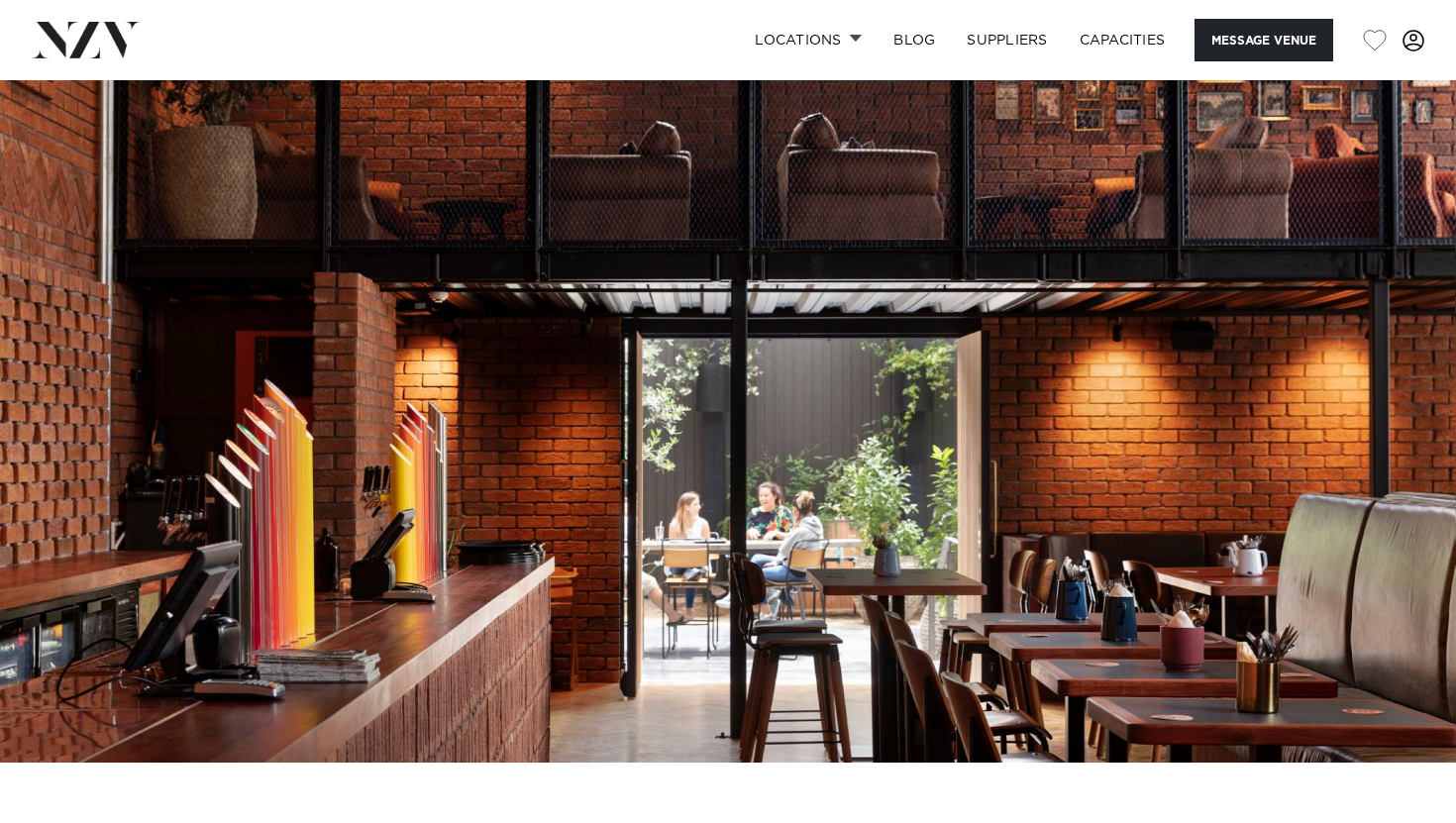 scroll, scrollTop: 0, scrollLeft: 0, axis: both 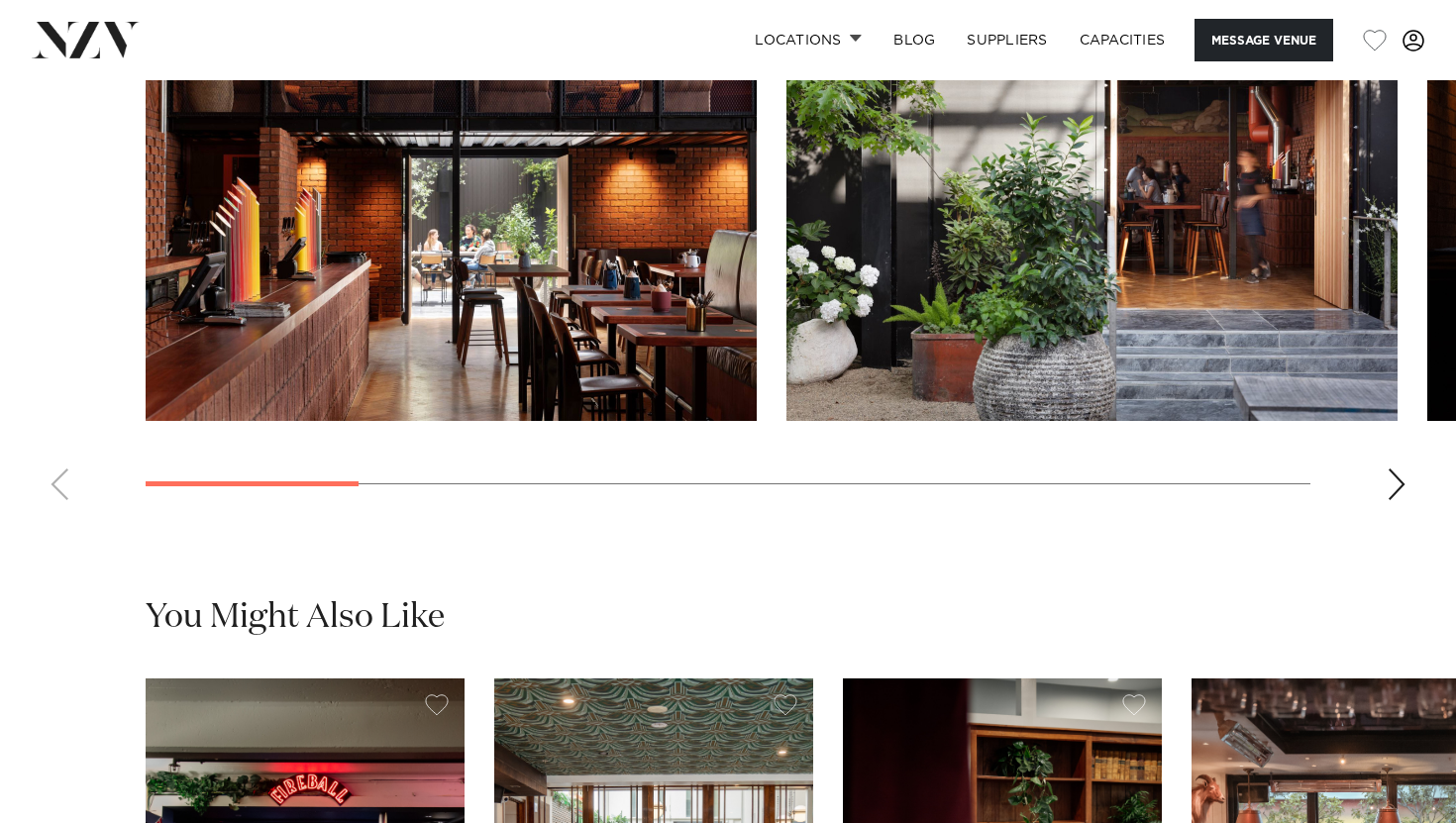 click at bounding box center (1397, 484) 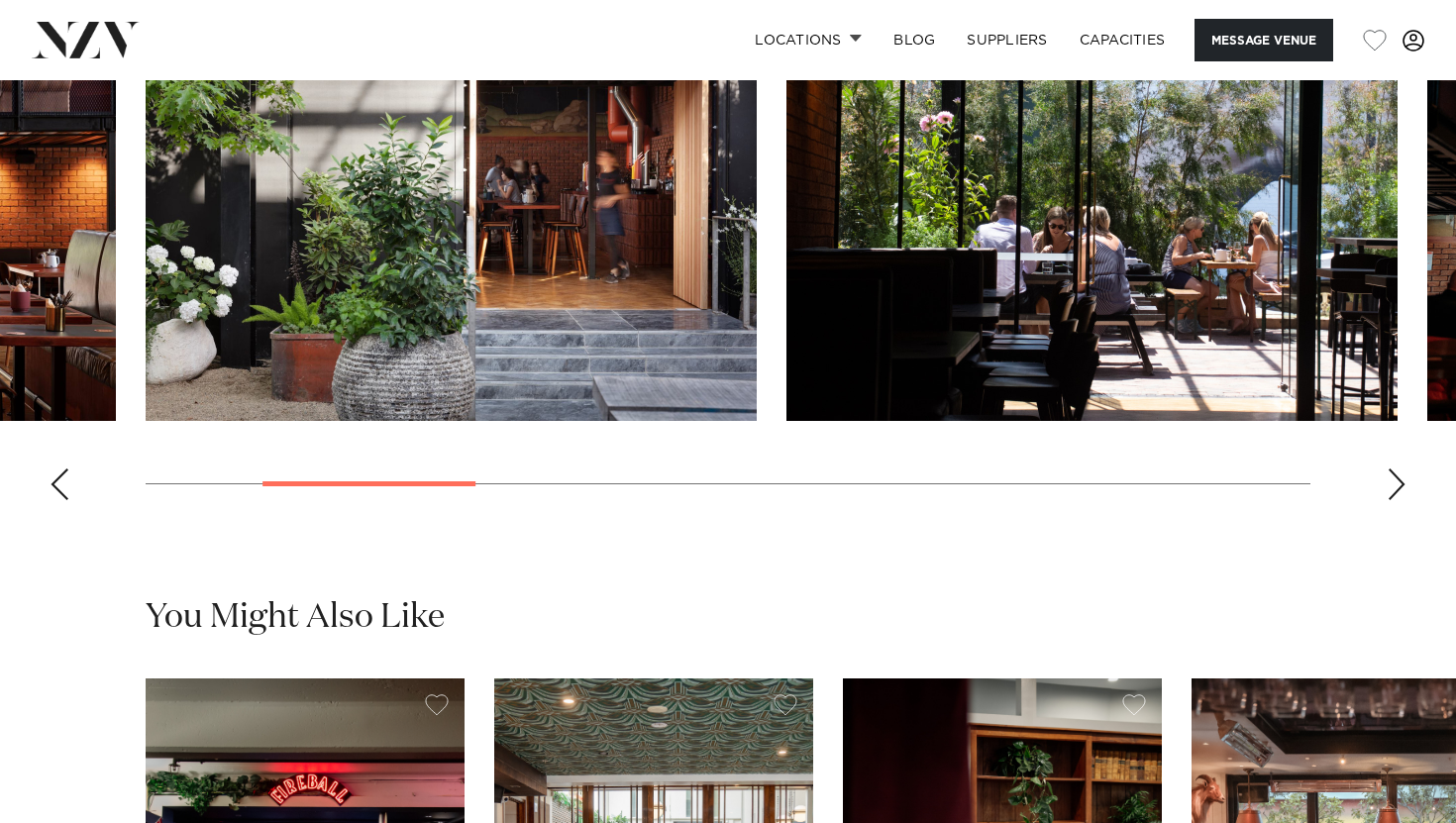 click at bounding box center [1397, 484] 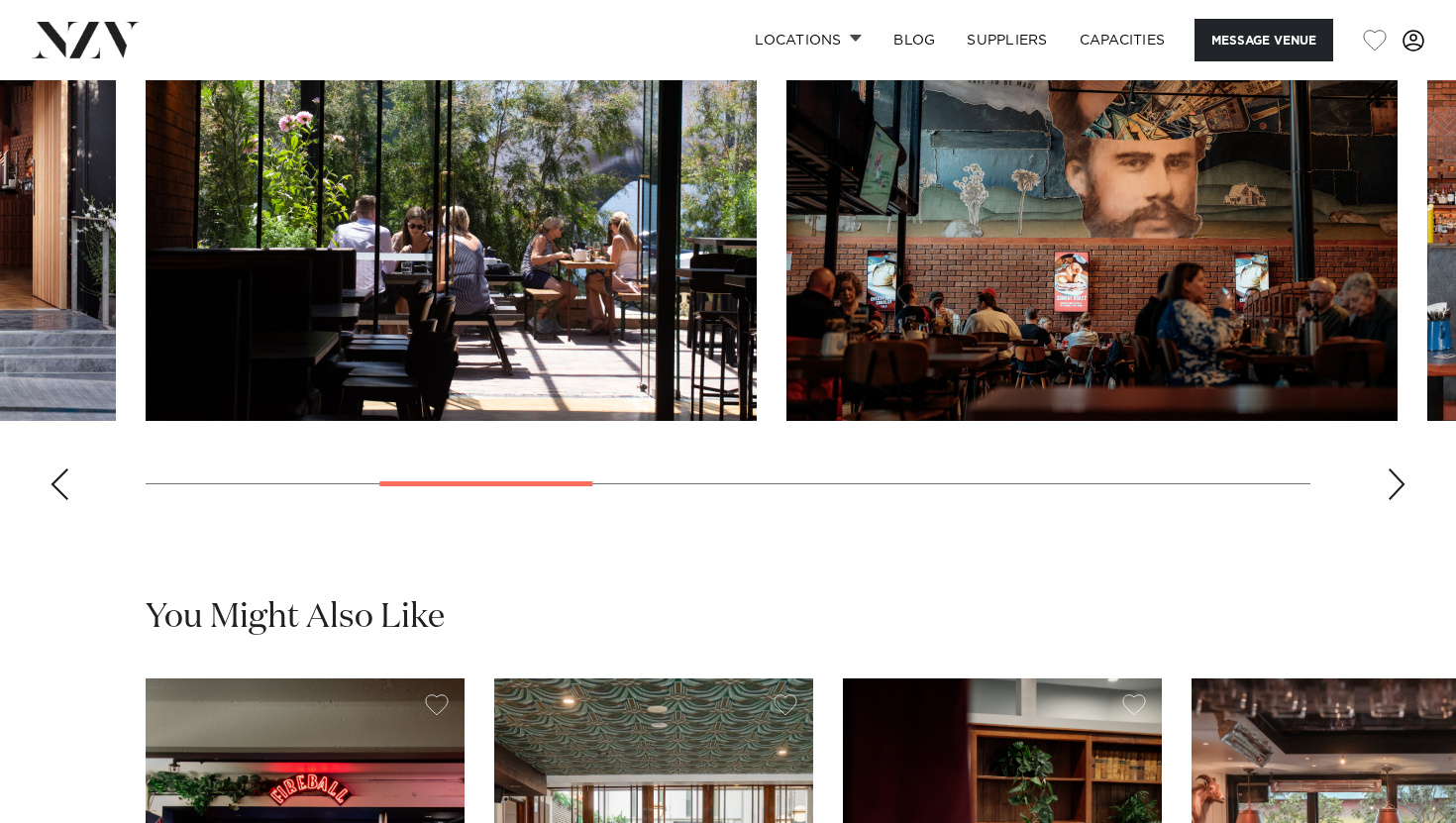 click at bounding box center [1397, 484] 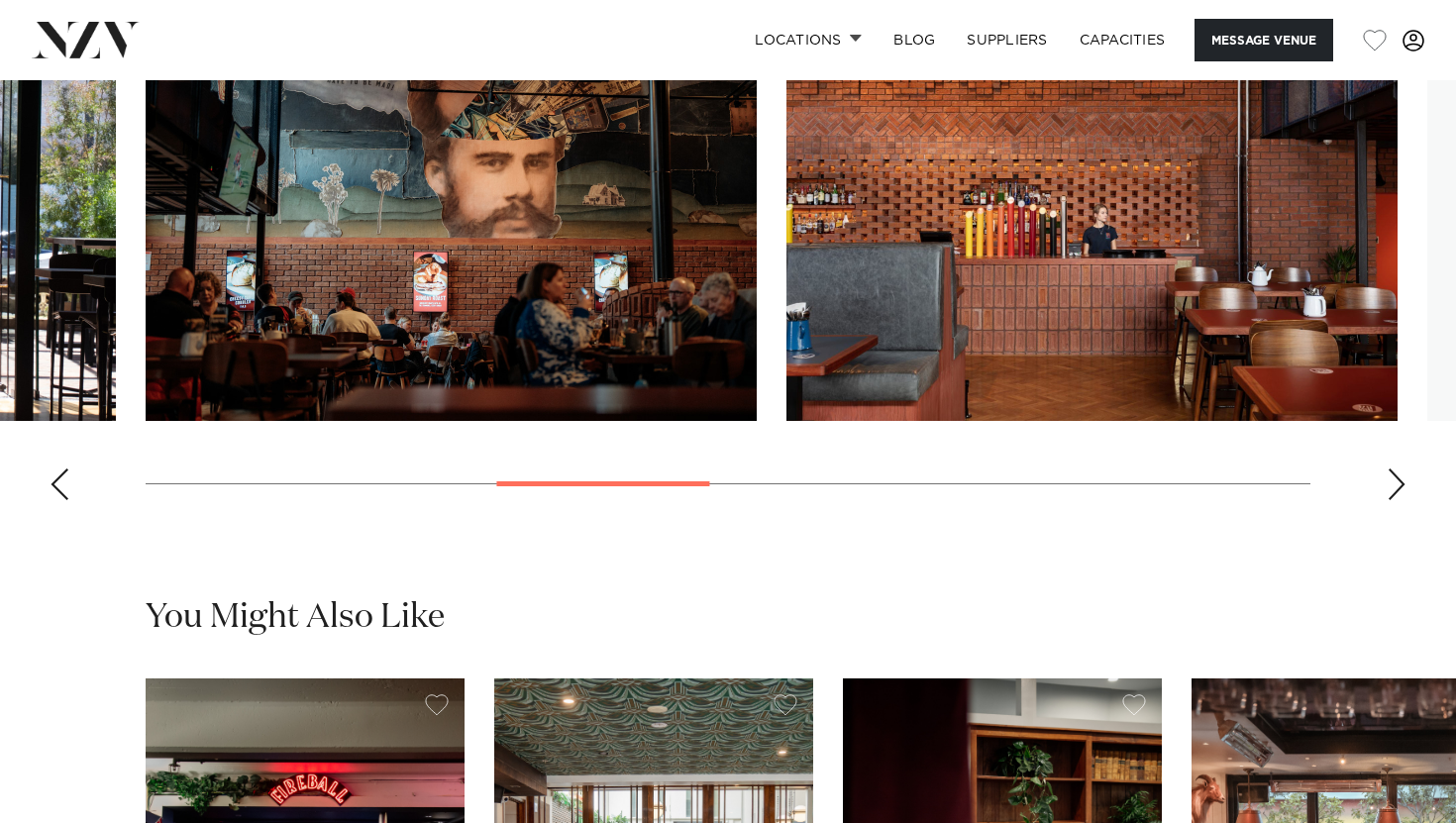 click at bounding box center [1397, 484] 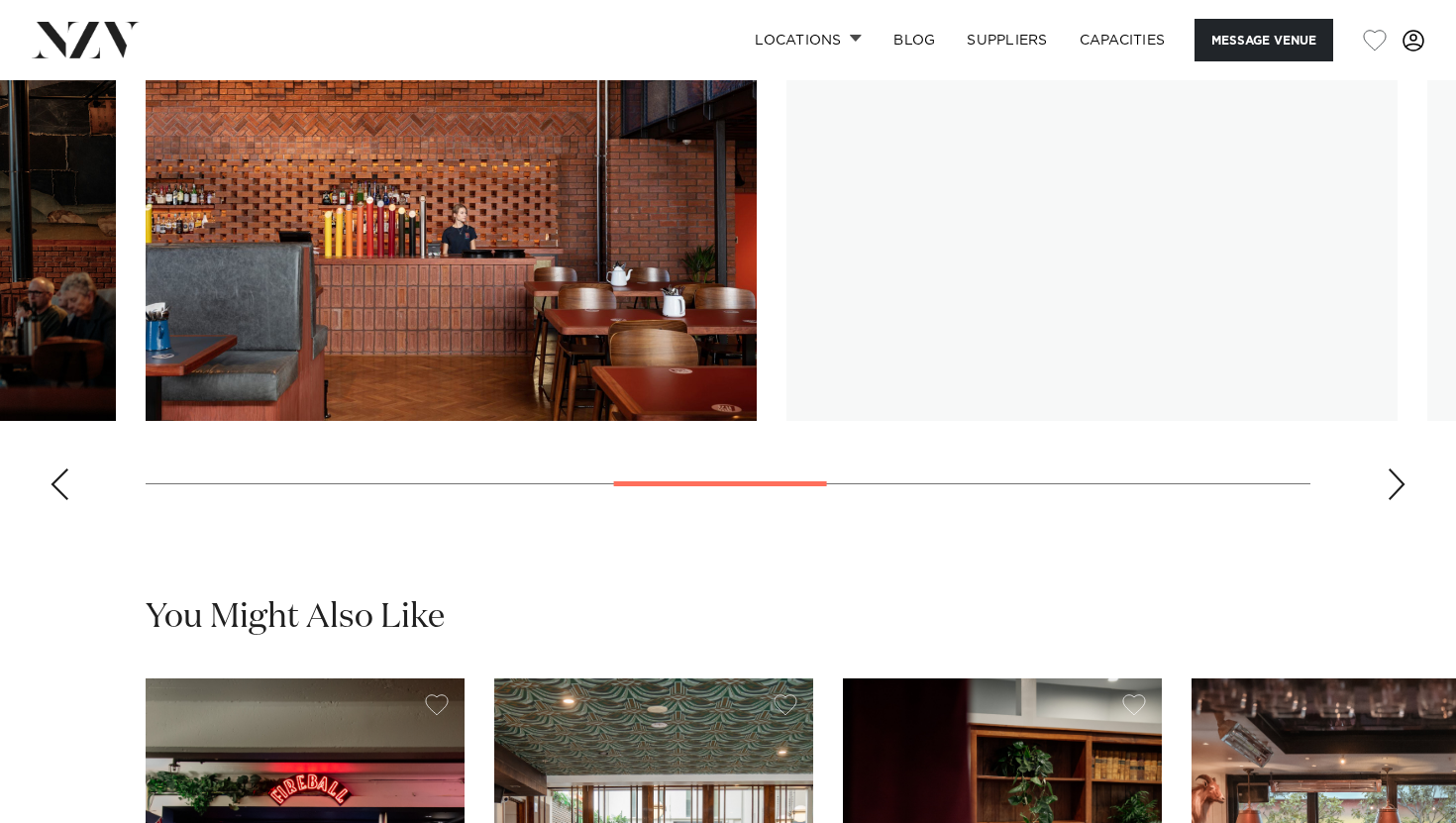click at bounding box center (1397, 484) 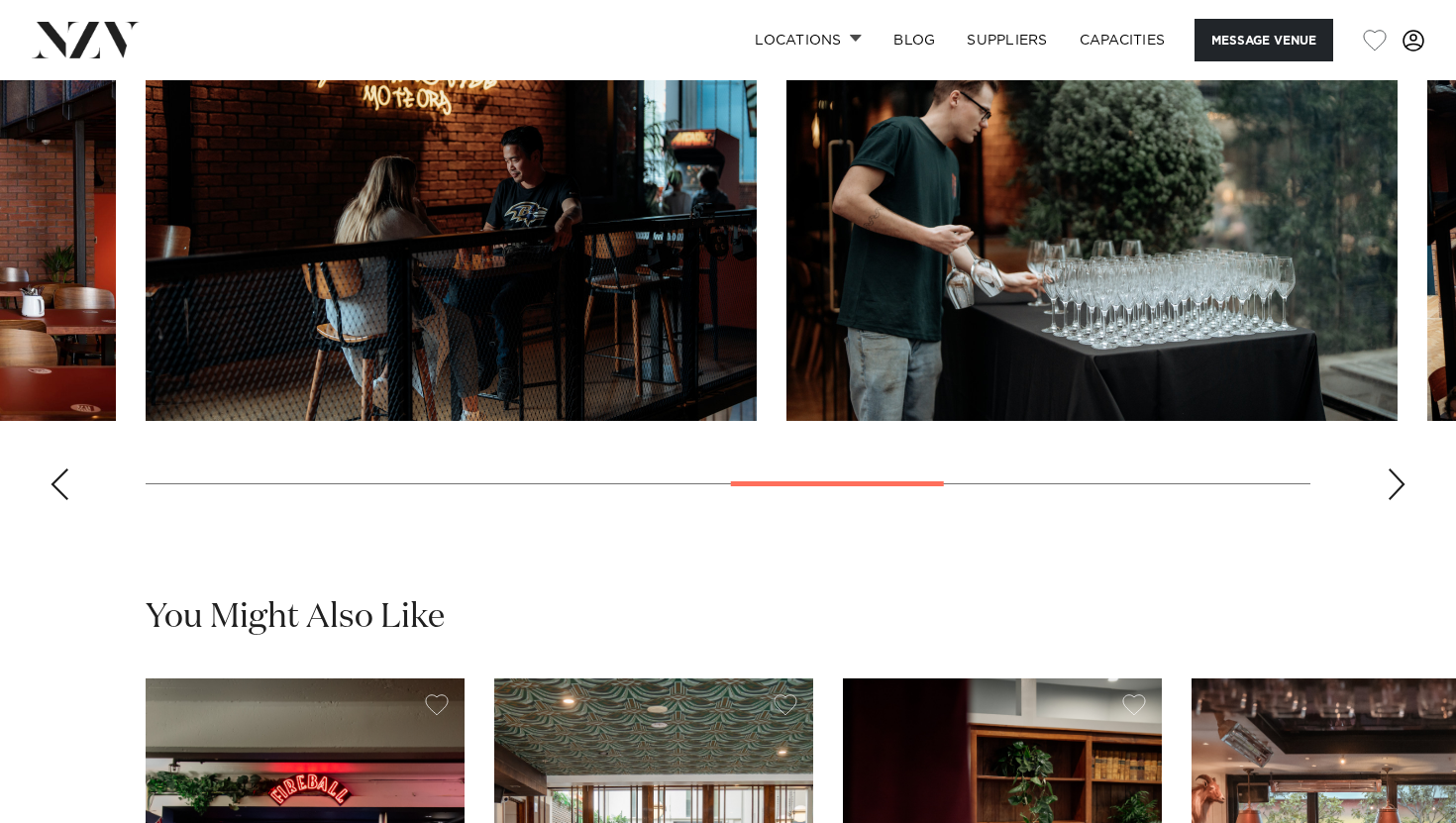 click at bounding box center [1397, 484] 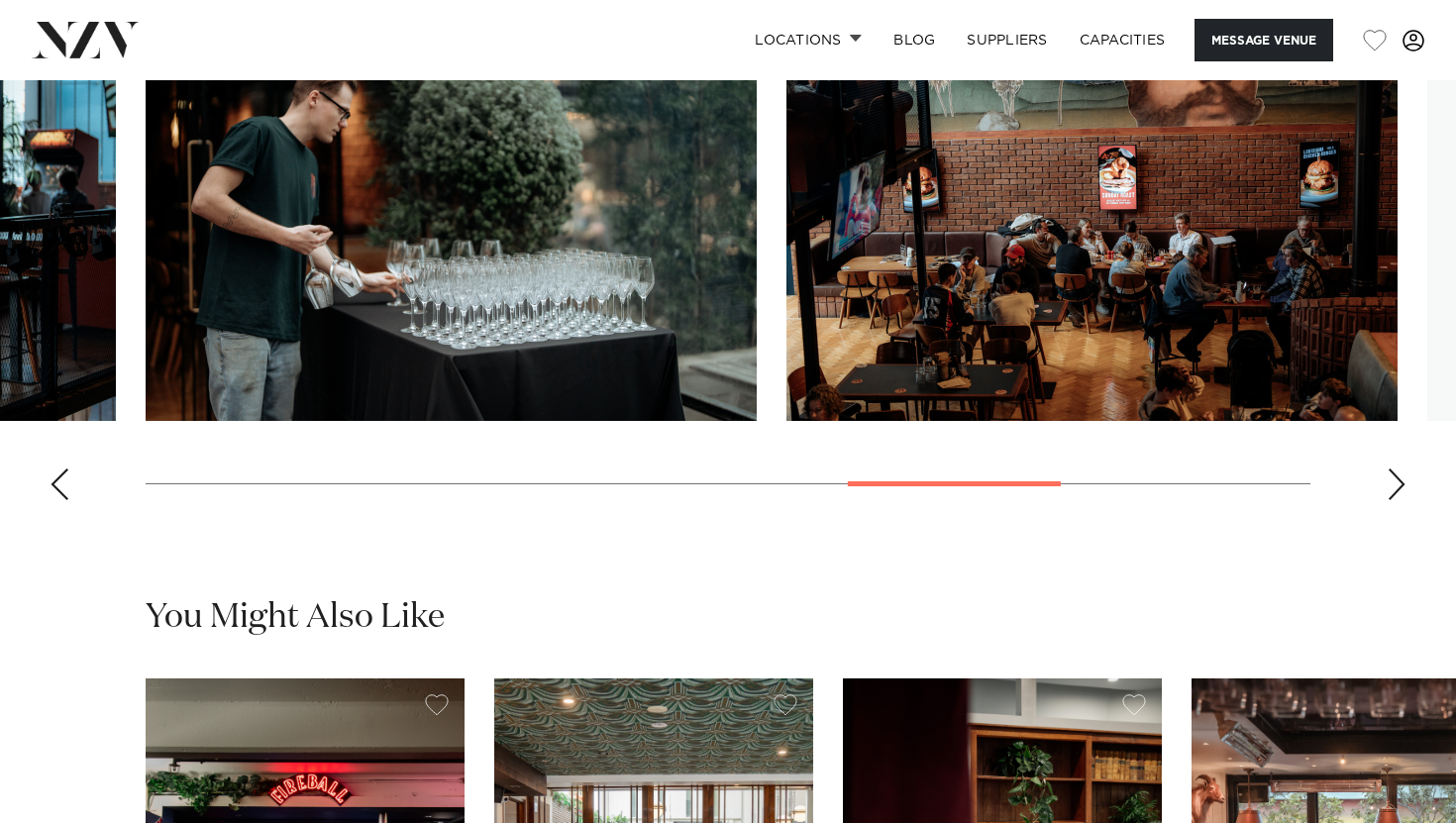 click at bounding box center [1397, 484] 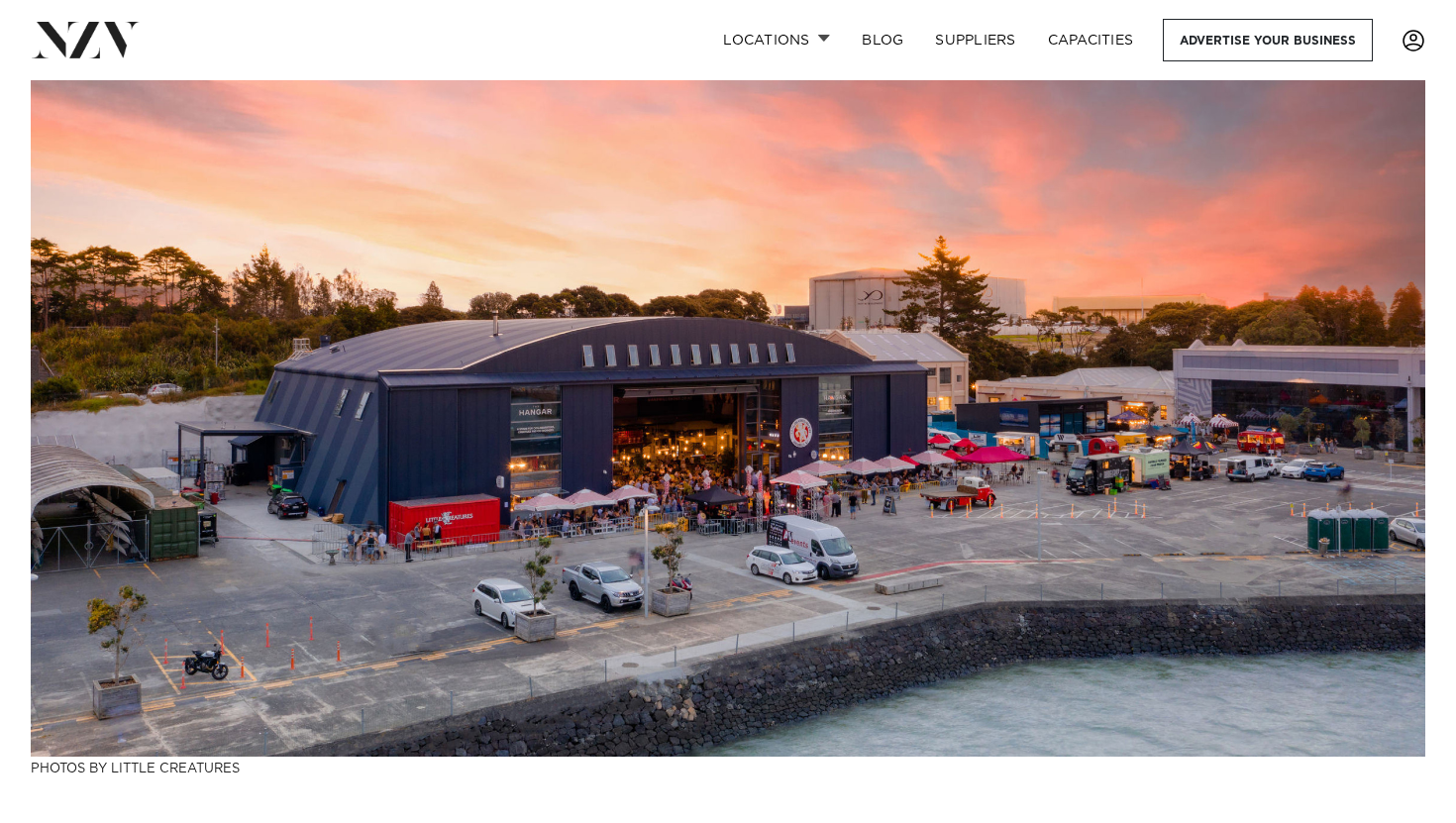 scroll, scrollTop: 0, scrollLeft: 0, axis: both 